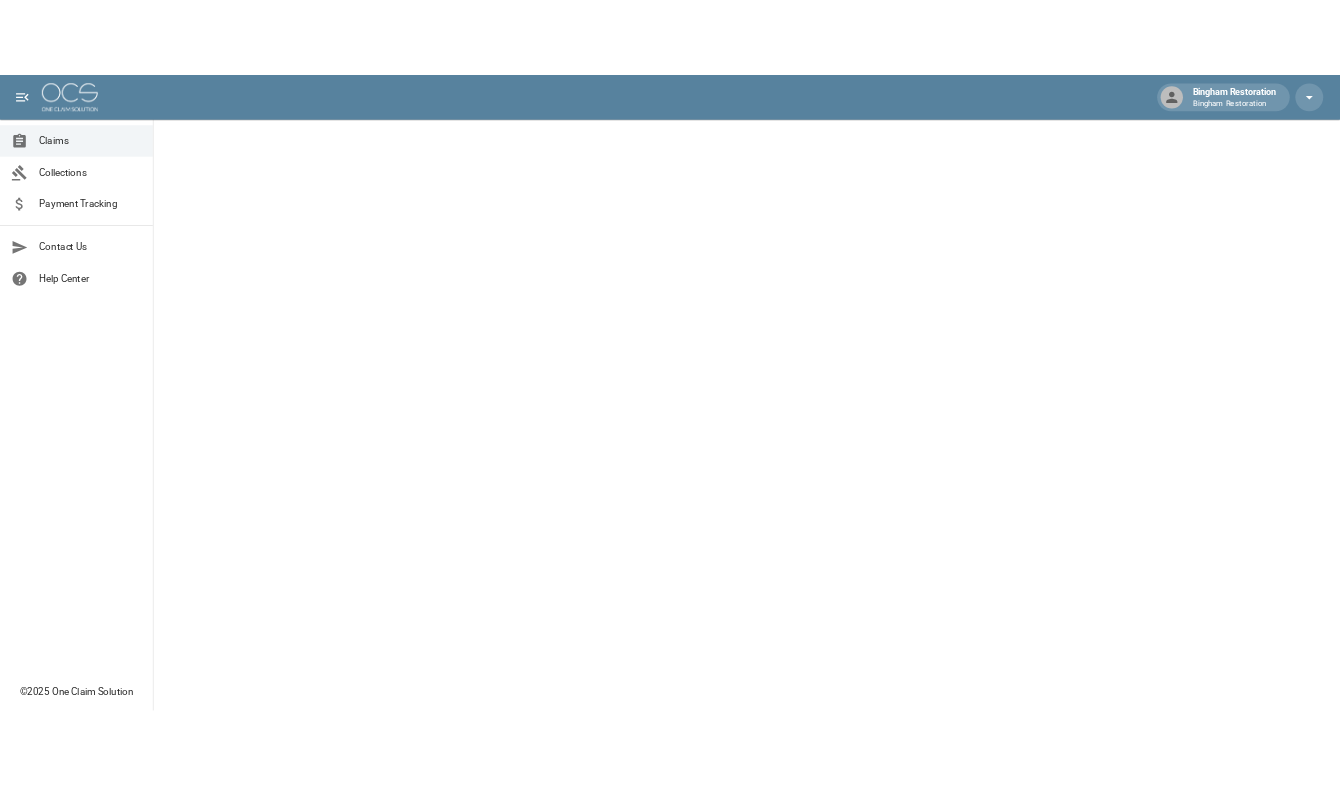 scroll, scrollTop: 0, scrollLeft: 0, axis: both 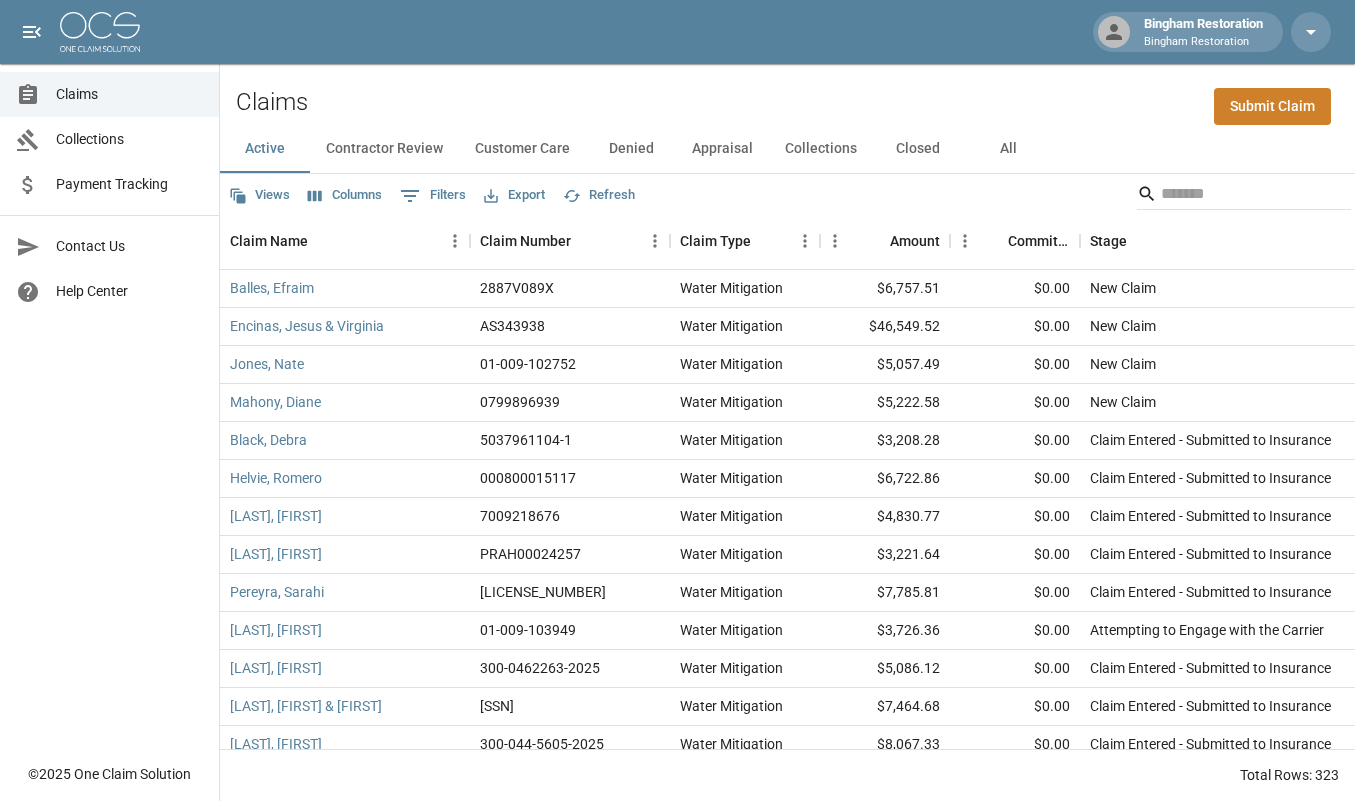 click on "Submit Claim" at bounding box center [1272, 106] 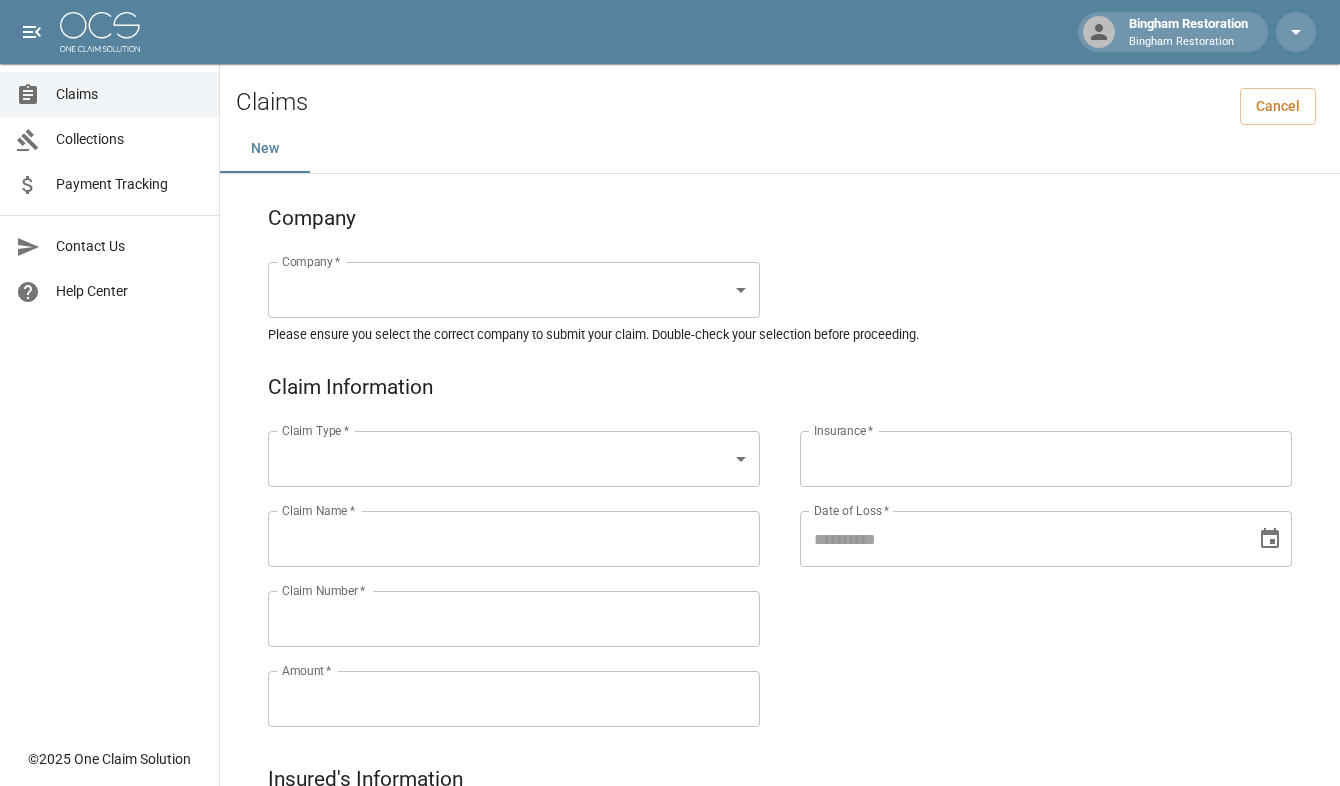 click on "Bingham Restoration Bingham Restoration Claims Collections Payment Tracking Contact Us Help Center ©  2025   One Claim Solution Claims Cancel New Company Company   * ​ Company   * Please ensure you select the correct company to submit your claim. Double-check your selection before proceeding. Claim Information Claim Type   * ​ Claim Type   * Claim Name   * Claim Name   * Claim Number   * Claim Number   * Amount   * Amount   * Insurance   * Insurance   * Date of Loss   * Date of Loss   * Insured's Information Property Owner   * Property Owner   * Mailing Address   * Mailing Address   * Mailing City   * Mailing City   * Mailing State   * Mailing State   * Mailing Zip   * Mailing Zip   * Phone Number   * Phone Number   * Alt. Phone Number Alt. Phone Number Email Email Documentation Invoice (PDF)* ​ Upload file(s) Invoice (PDF)* Work Authorization* ​ Upload file(s) Work Authorization* Photo Link Photo Link ​ Upload file(s) Testing ​ ​" at bounding box center [670, 921] 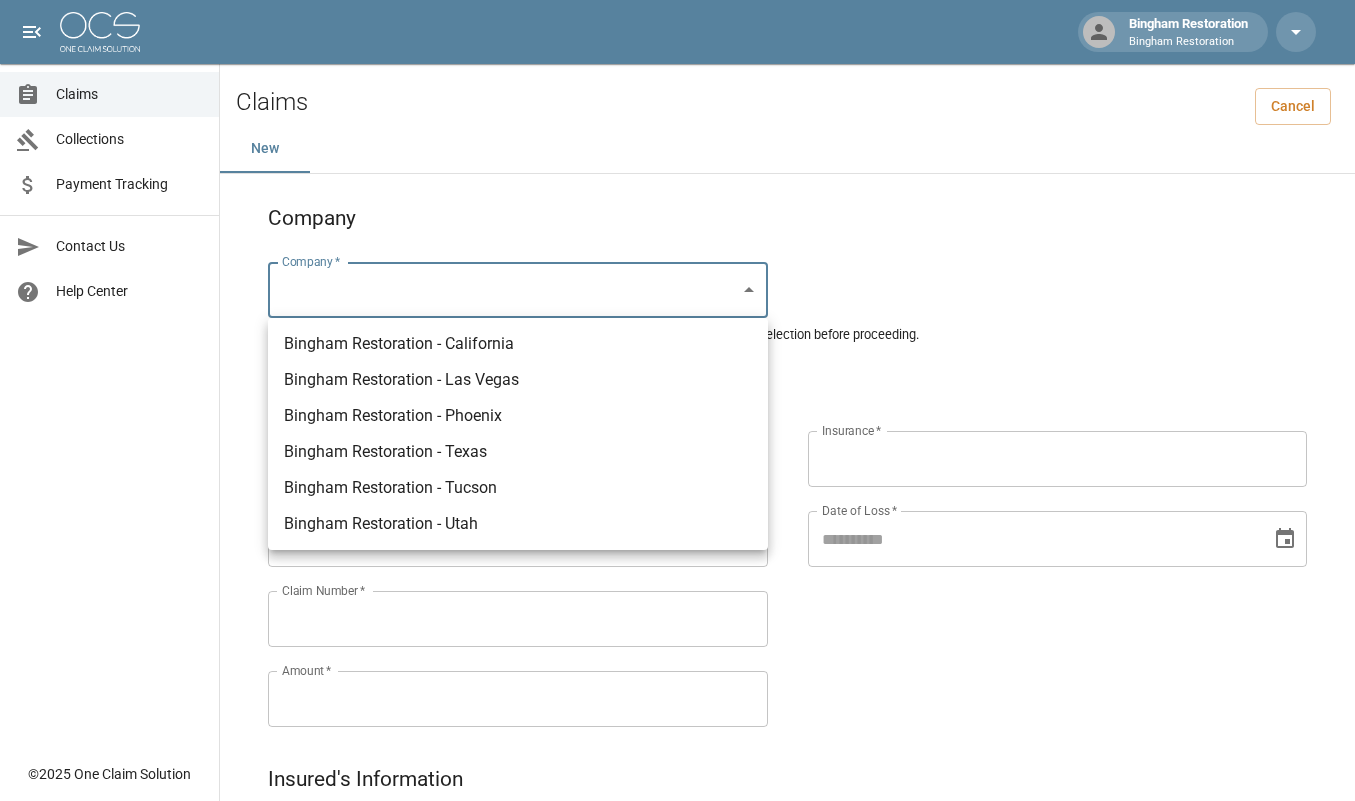 click on "Bingham Restoration - Phoenix" at bounding box center [518, 416] 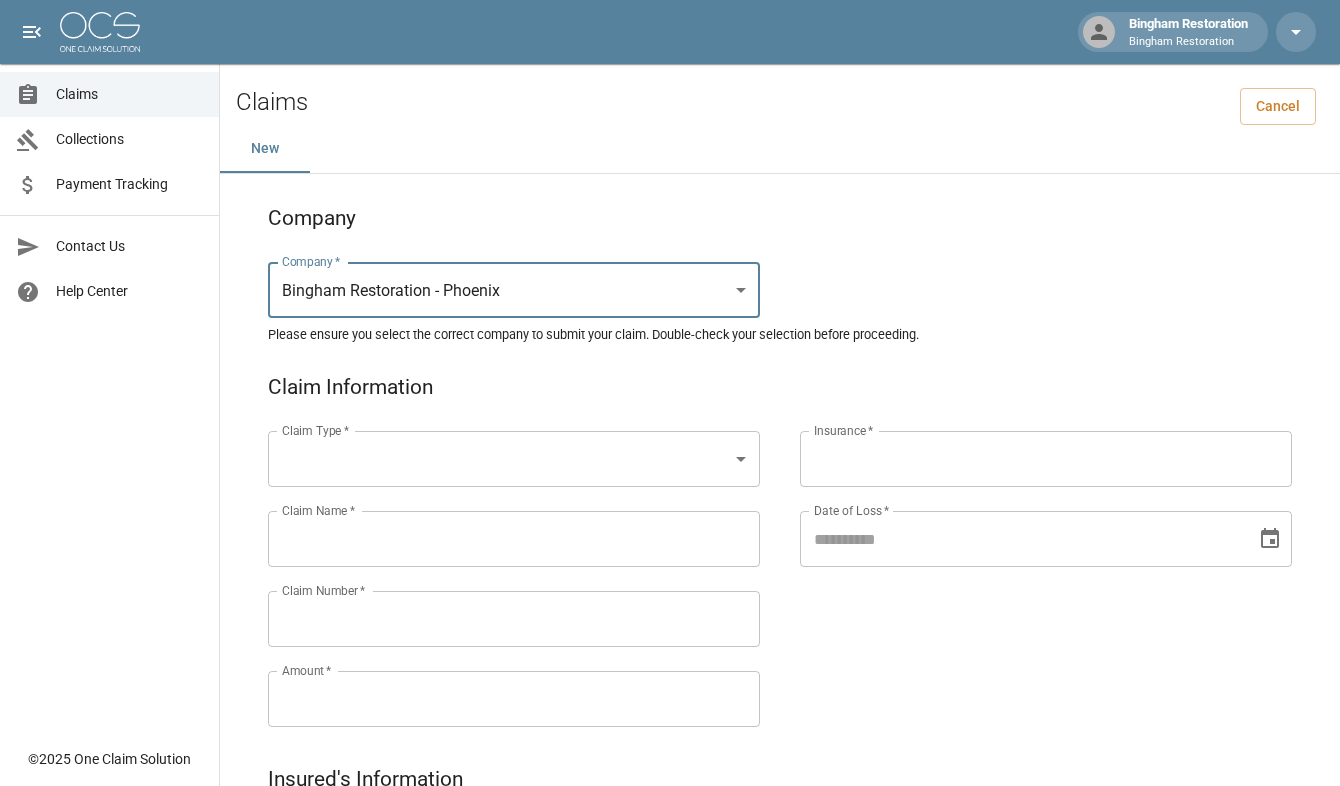 click on "Bingham Restoration Bingham Restoration Claims Collections Payment Tracking Contact Us Help Center ©  2025   One Claim Solution Claims Cancel New Company Company   * Bingham Restoration - Phoenix *** Company   * Please ensure you select the correct company to submit your claim. Double-check your selection before proceeding. Claim Information Claim Type   * ​ Claim Type   * Claim Name   * Claim Name   * Claim Number   * Claim Number   * Amount   * Amount   * Insurance   * Insurance   * Date of Loss   * Date of Loss   * Insured's Information Property Owner   * Property Owner   * Mailing Address   * Mailing Address   * Mailing City   * Mailing City   * Mailing State   * Mailing State   * Mailing Zip   * Mailing Zip   * Phone Number   * Phone Number   * Alt. Phone Number Alt. Phone Number Email Email Documentation Invoice (PDF)* ​ Upload file(s) Invoice (PDF)* Work Authorization* ​ Upload file(s) Work Authorization* Photo Link Photo Link ​ *" at bounding box center [670, 921] 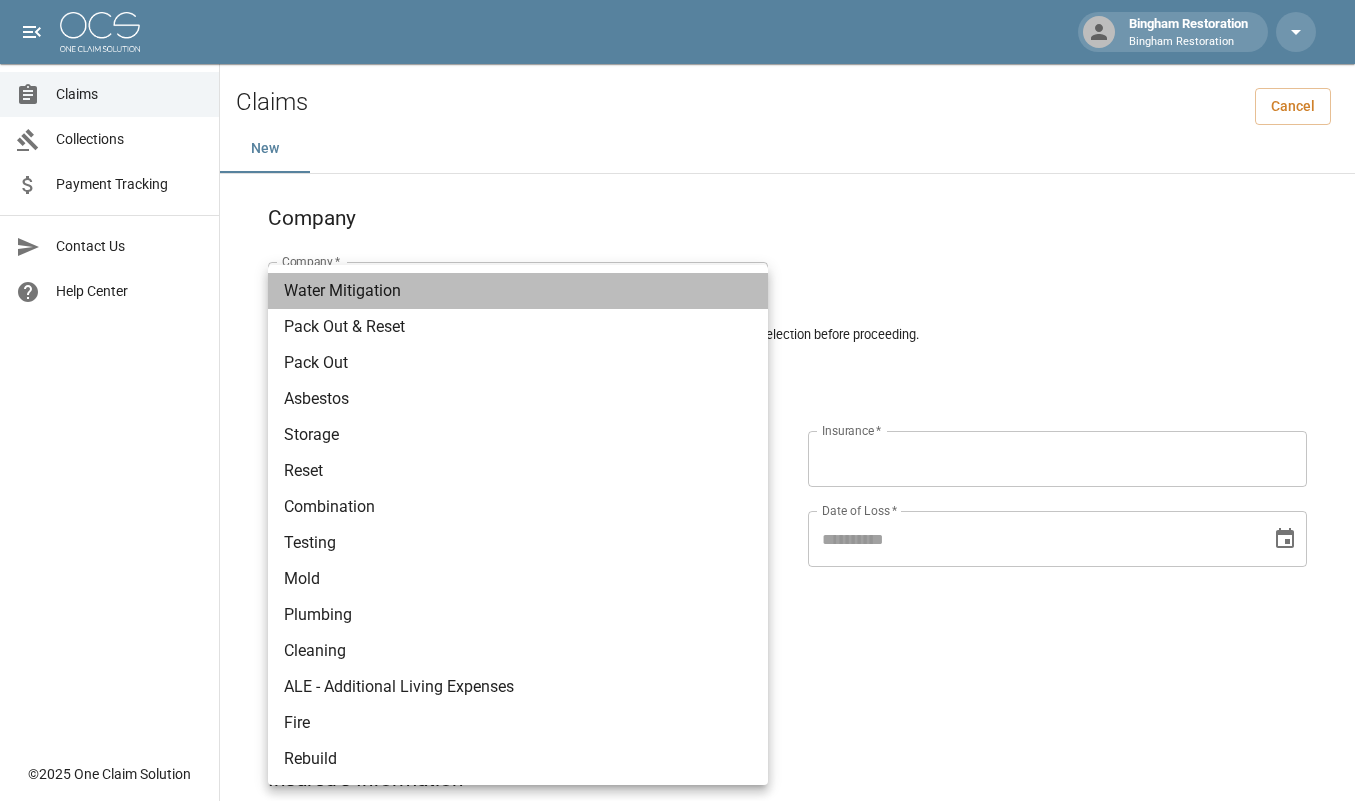 click on "Water Mitigation" at bounding box center (518, 291) 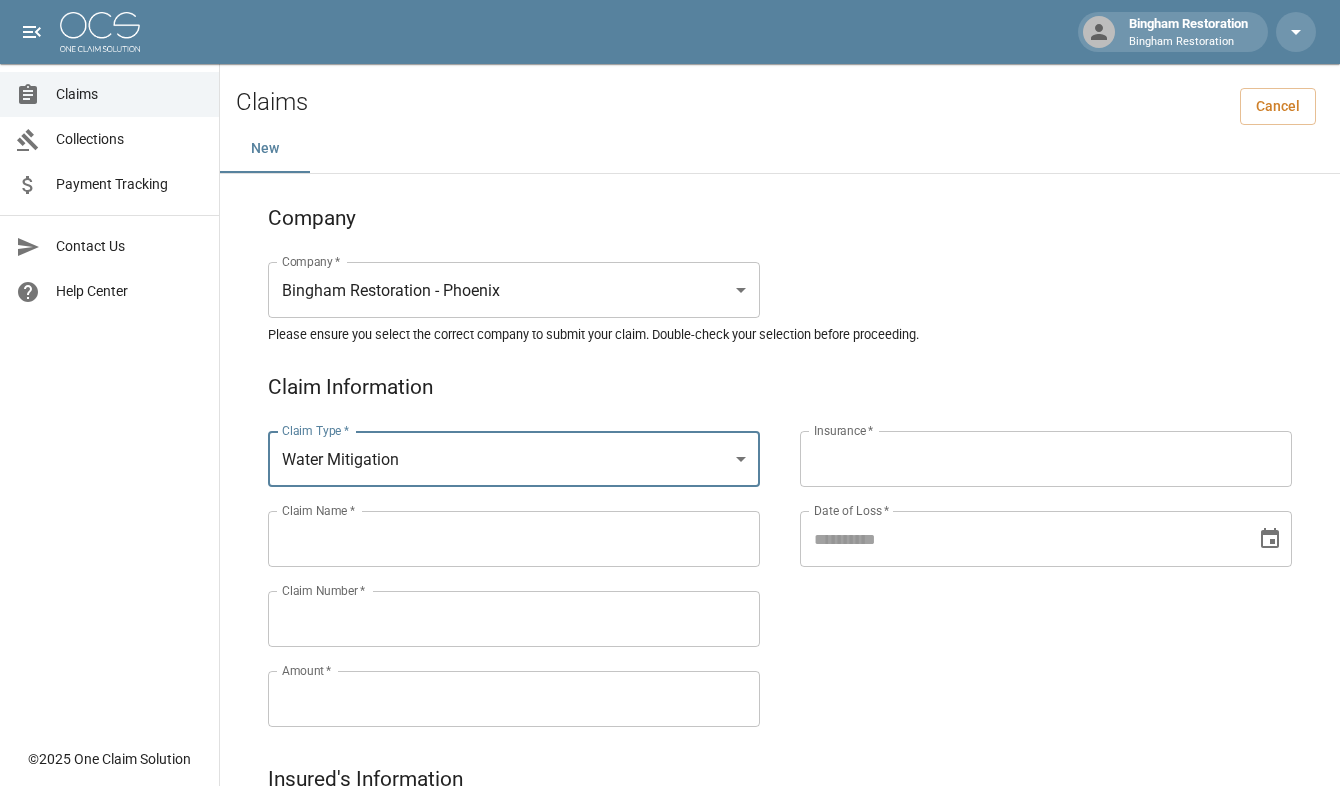 click on "Insurance   *" at bounding box center (1046, 459) 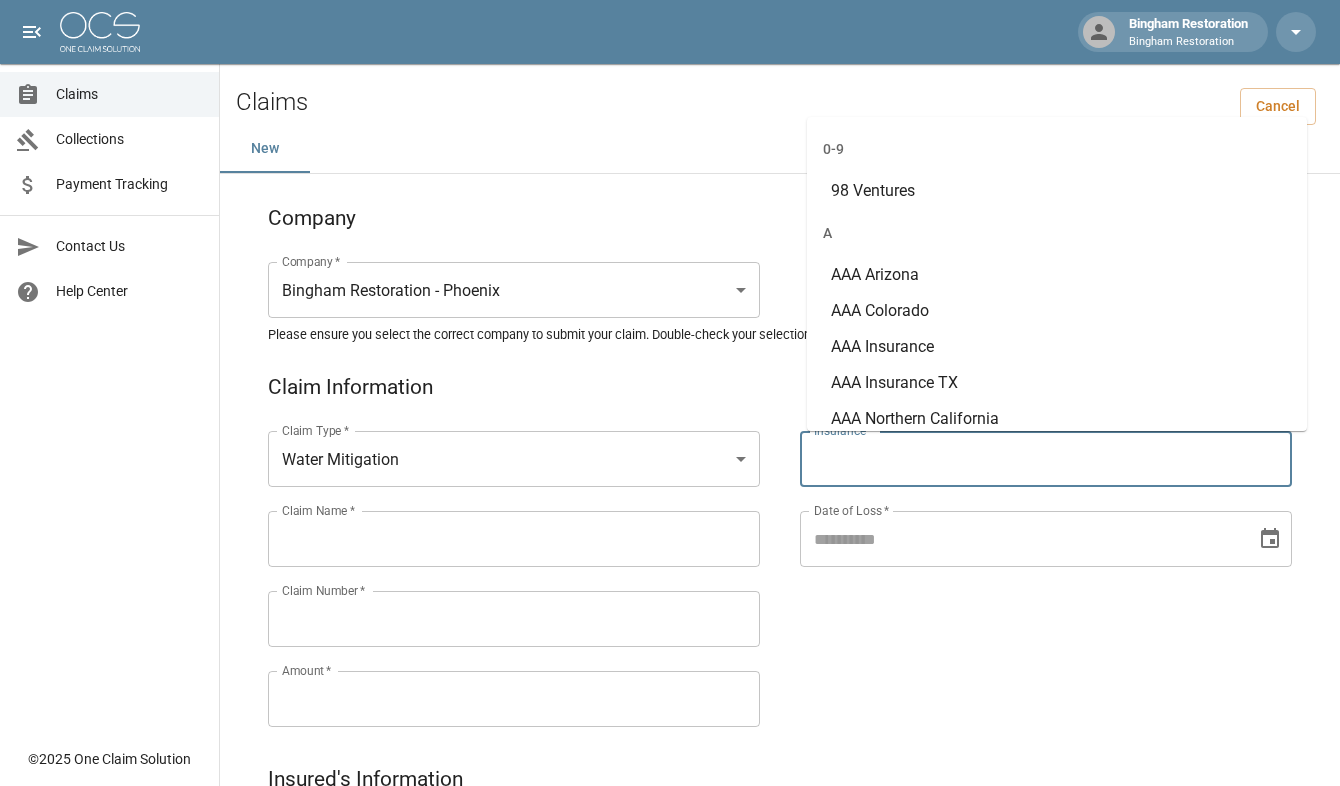 click on "Insurance   *" at bounding box center [1046, 459] 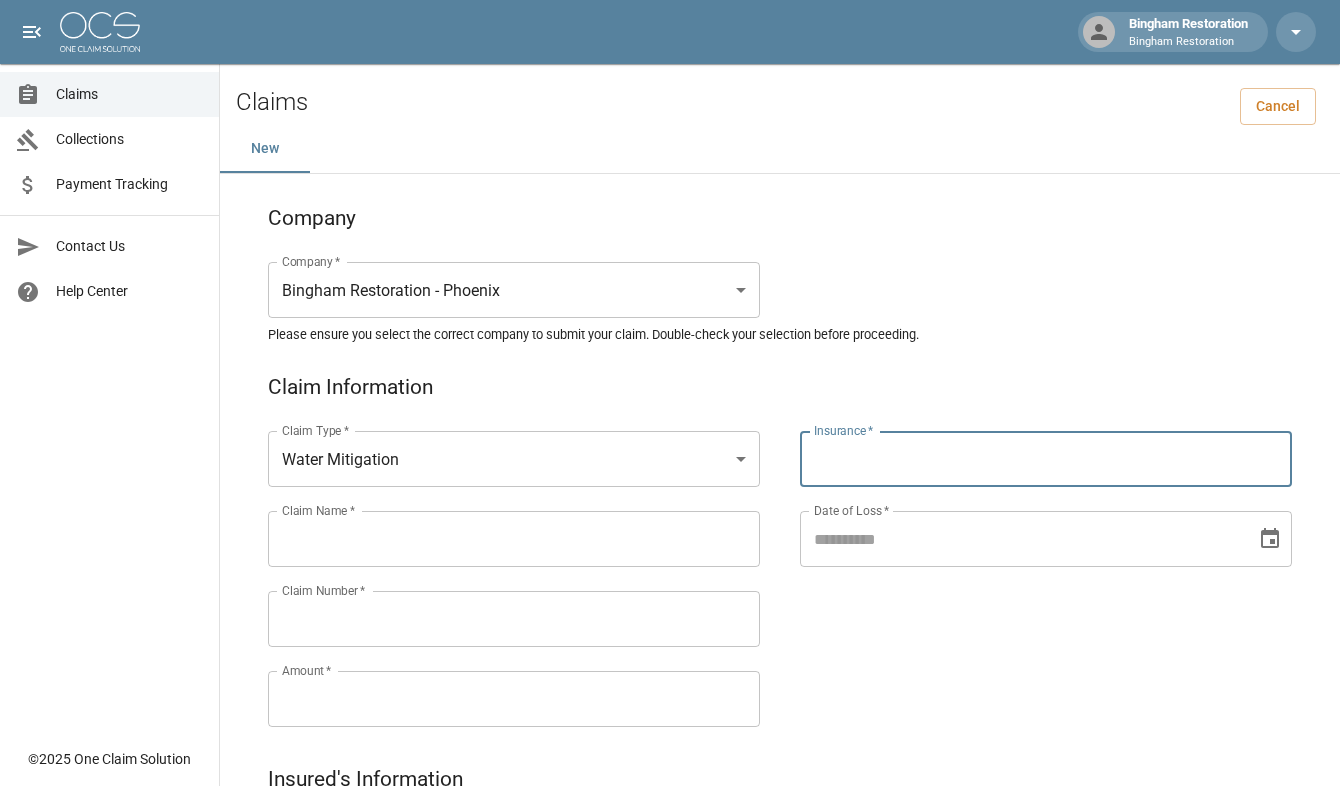 paste on "**********" 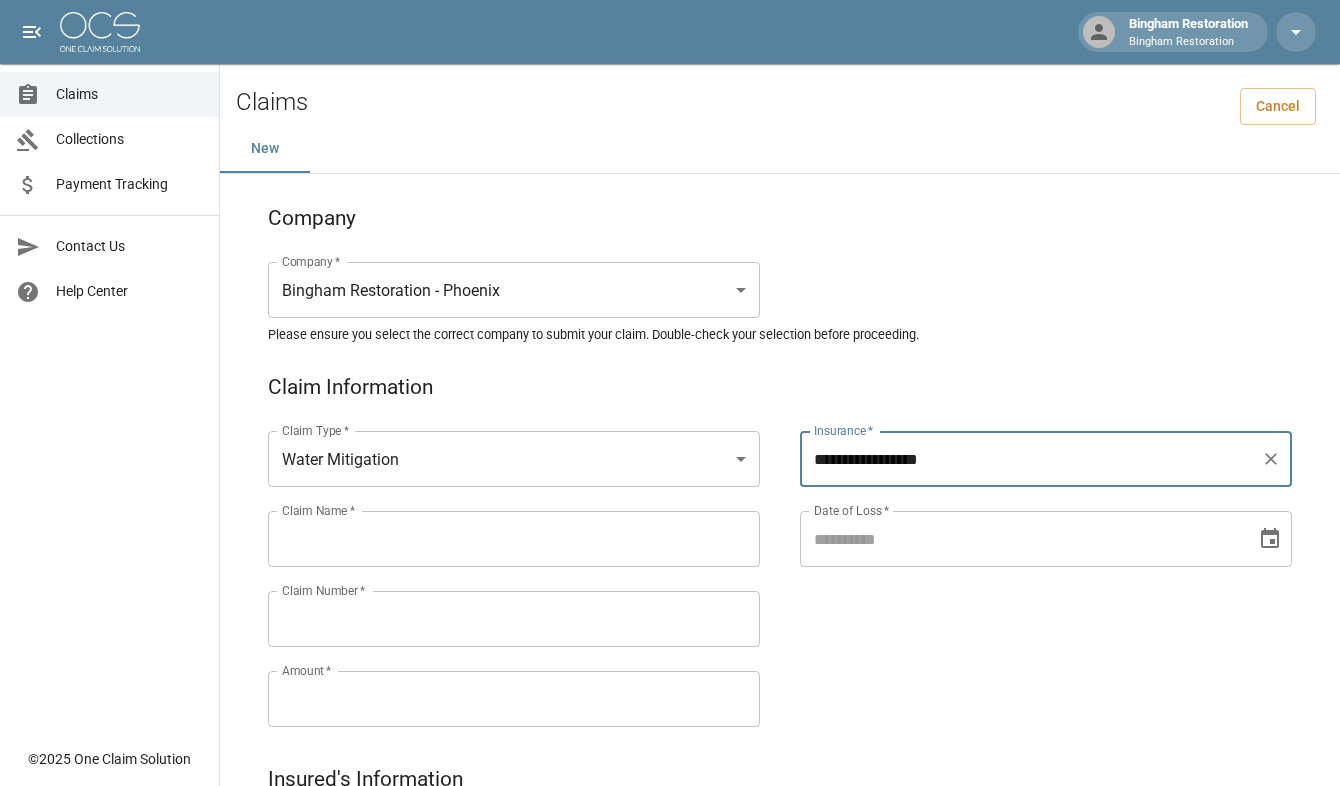type on "**********" 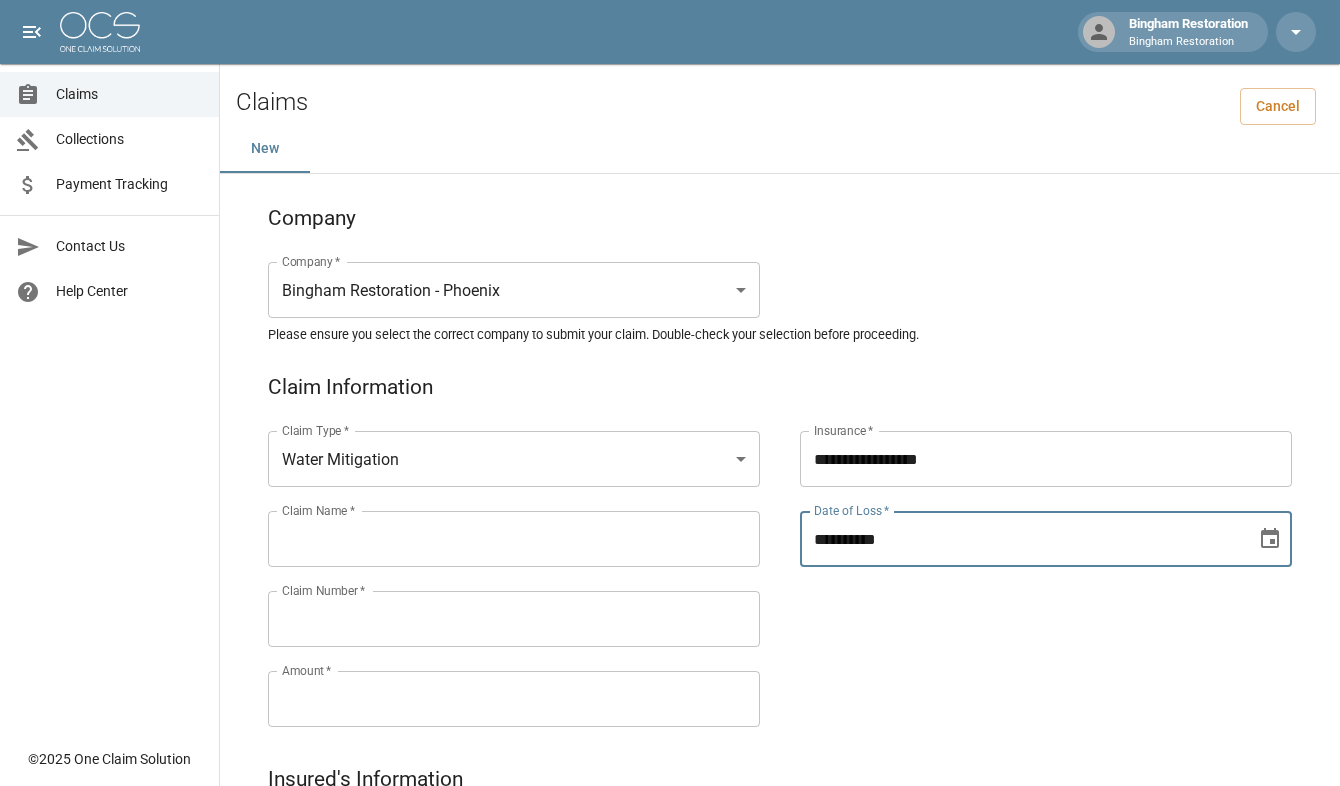 click on "**********" at bounding box center [1021, 539] 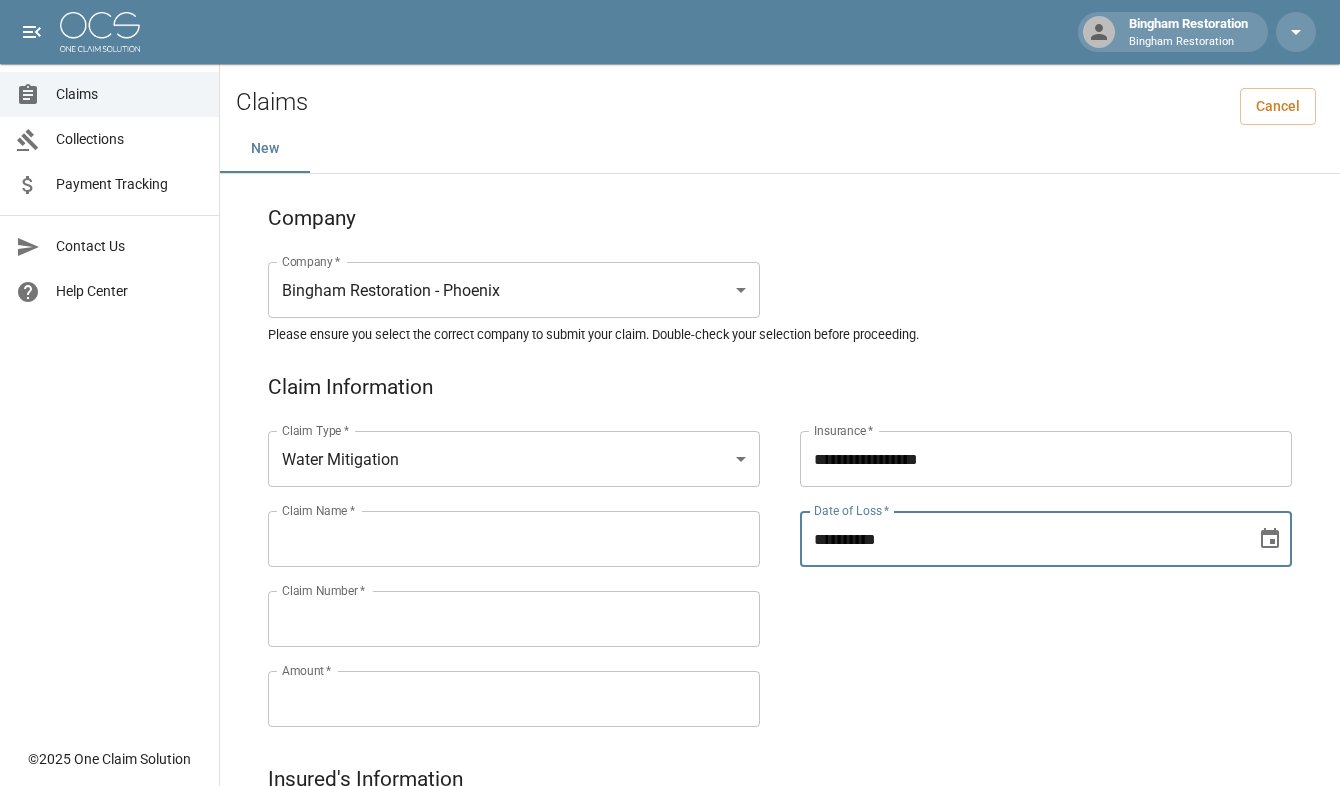 type on "**********" 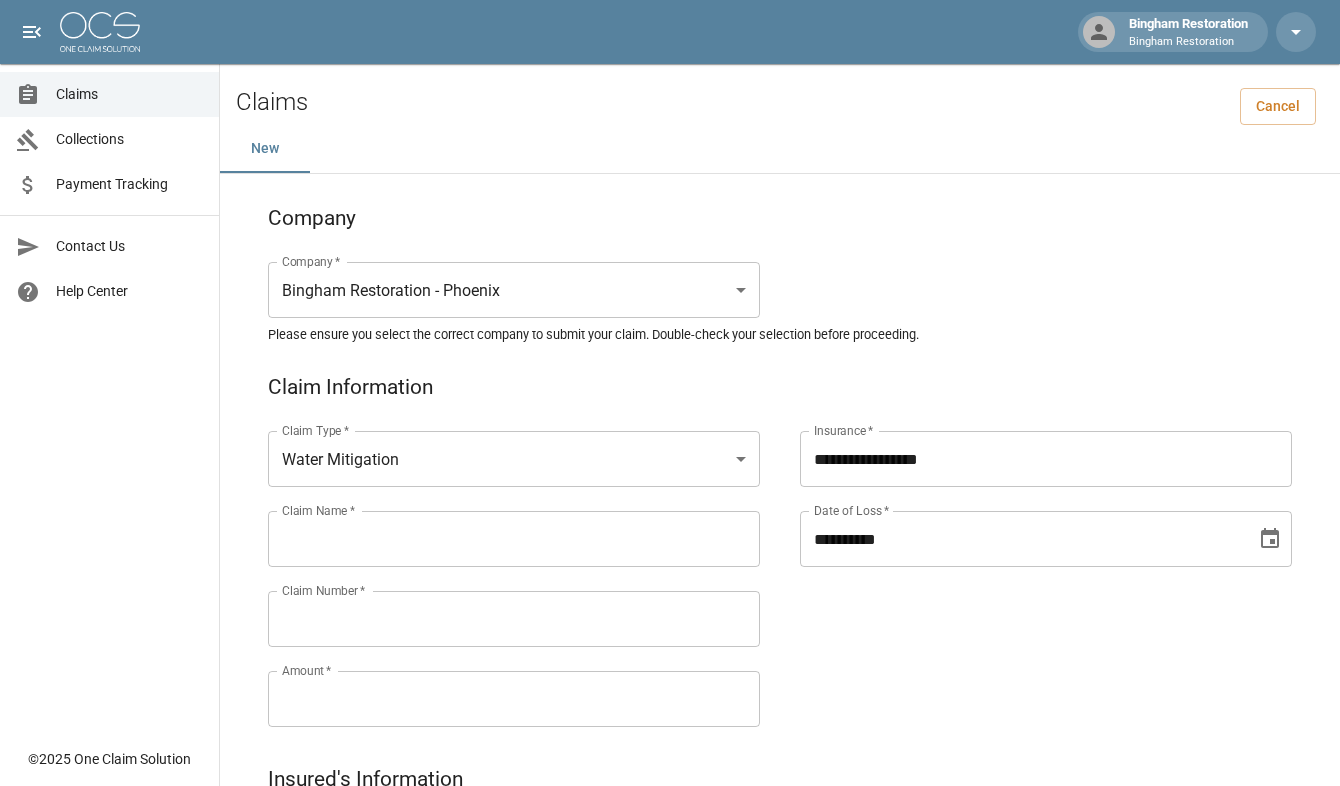 click on "Claim Name   *" at bounding box center [514, 539] 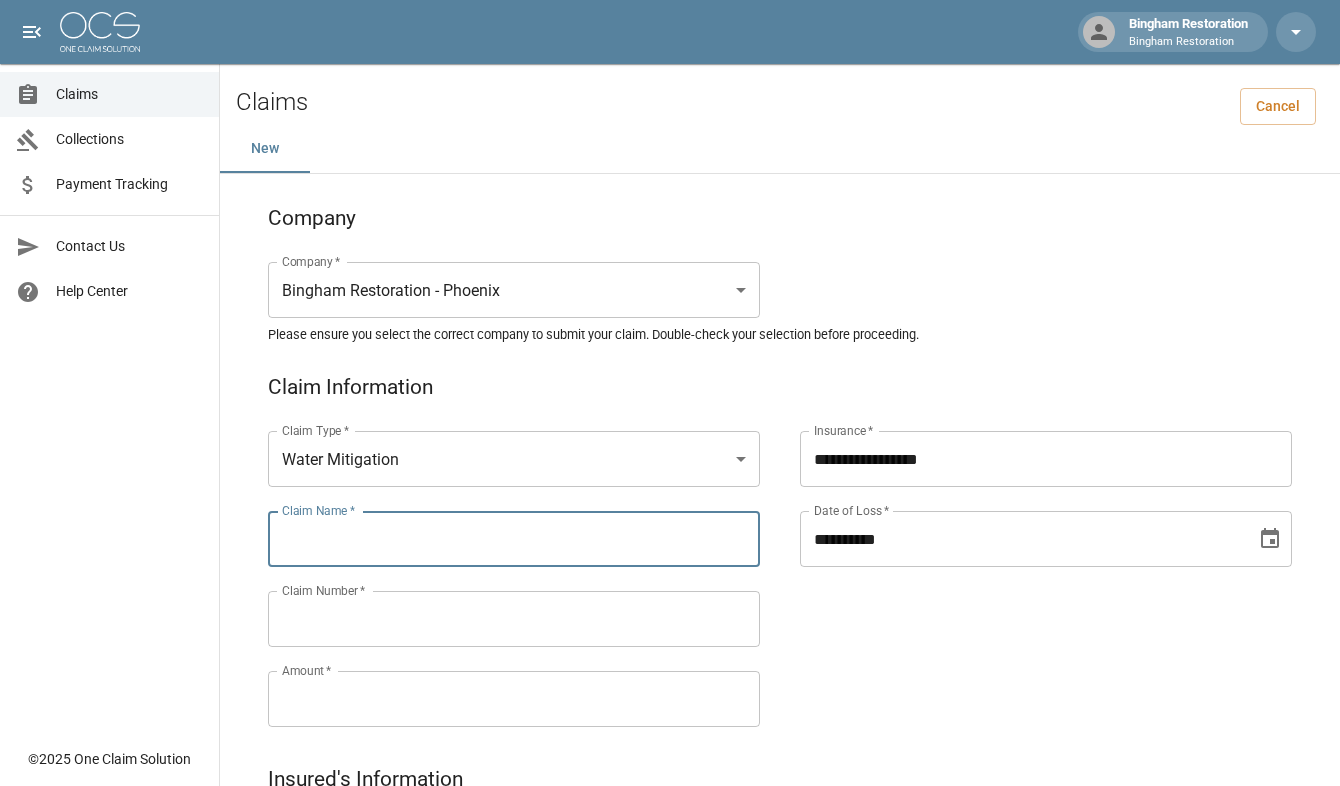 paste on "**********" 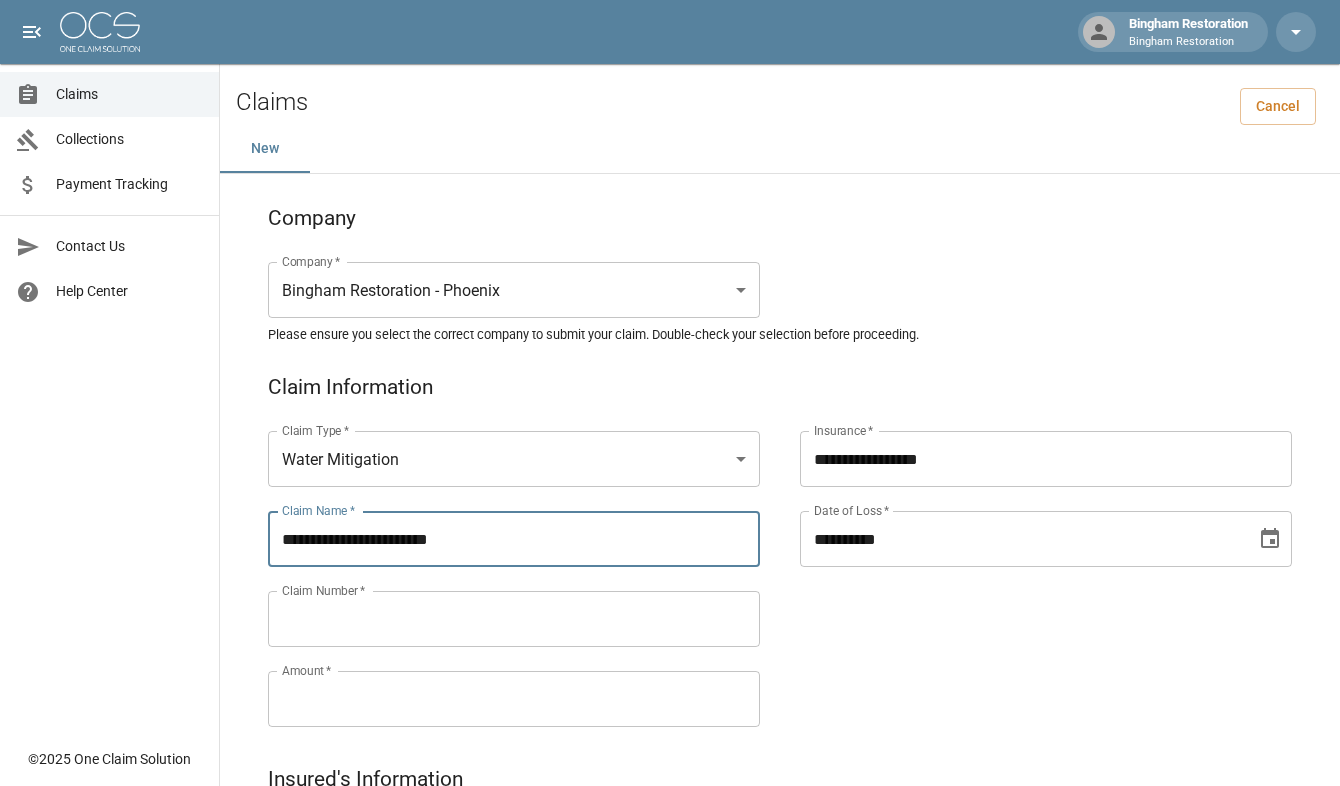 drag, startPoint x: 411, startPoint y: 542, endPoint x: 349, endPoint y: 543, distance: 62.008064 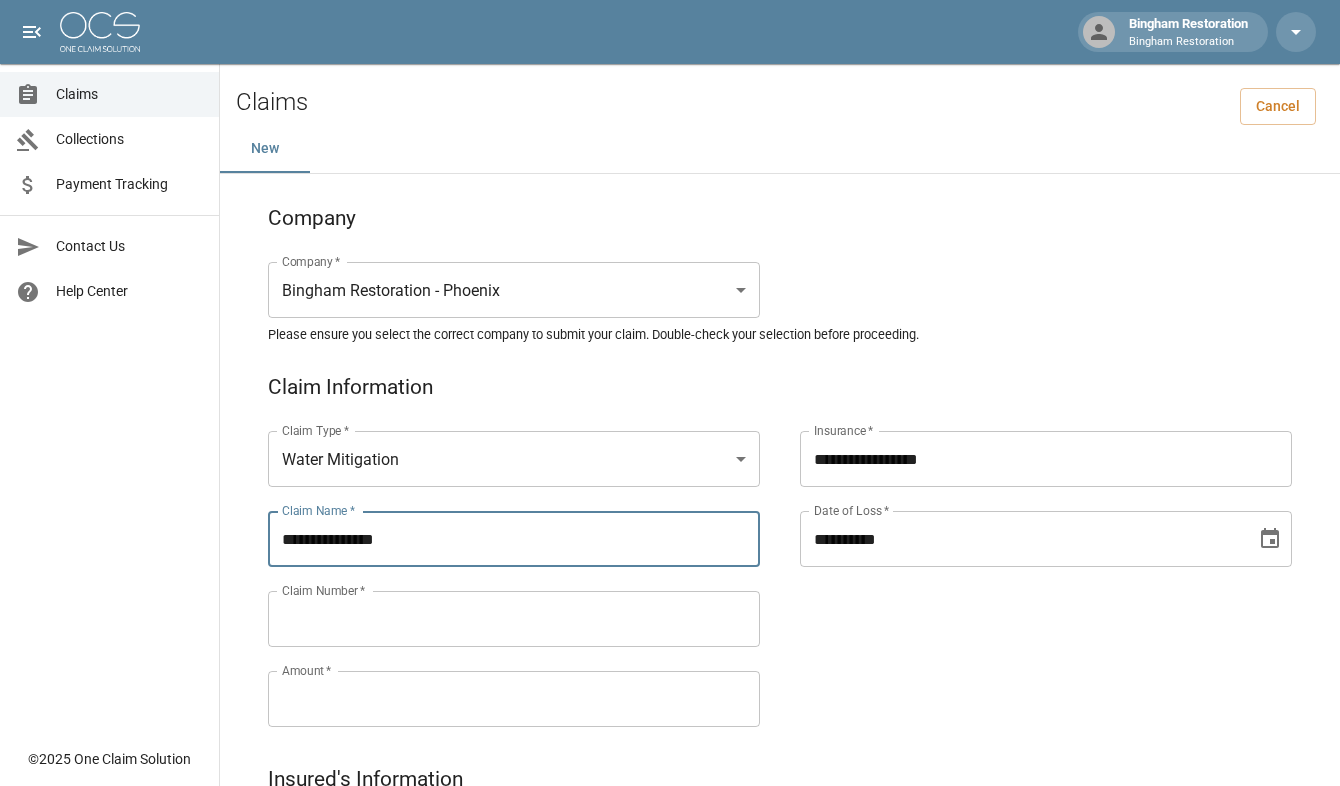 drag, startPoint x: 343, startPoint y: 539, endPoint x: 256, endPoint y: 547, distance: 87.36704 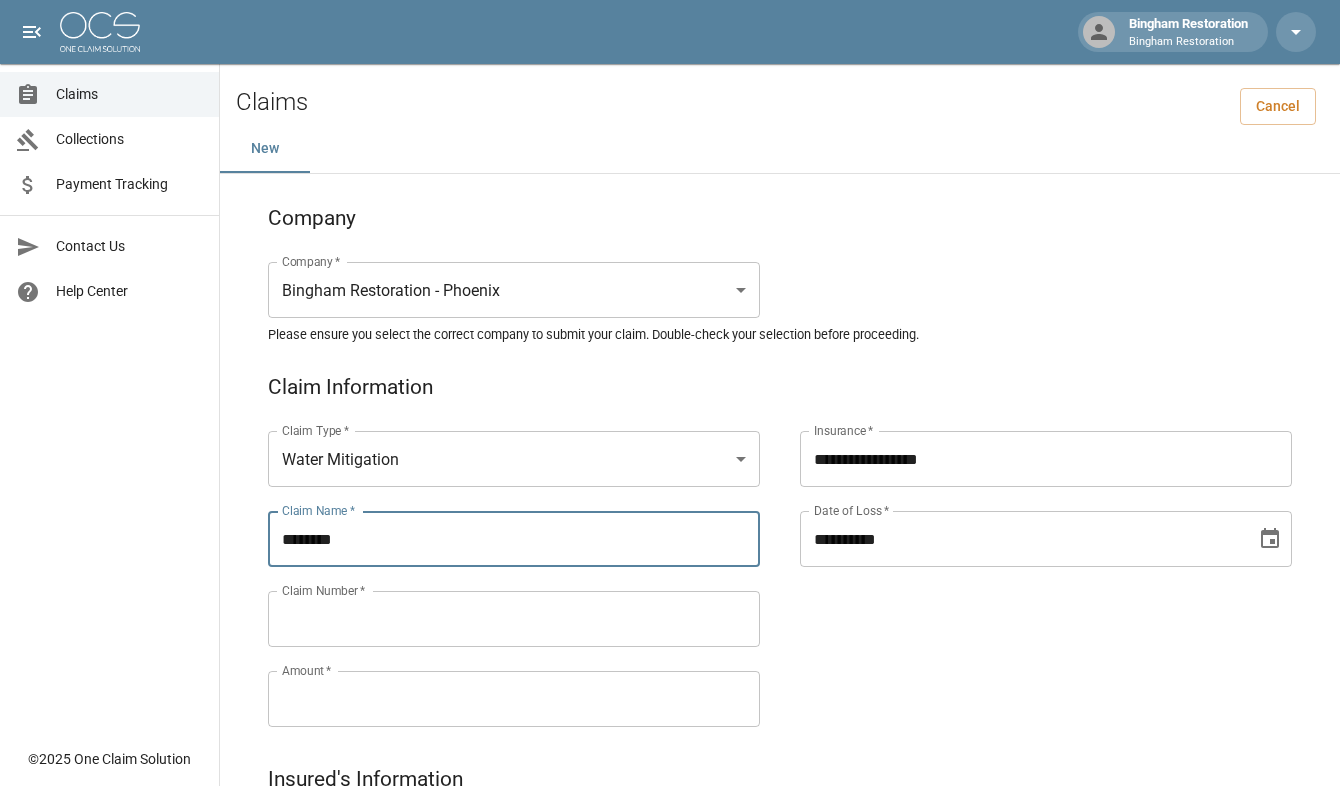 click on "********" at bounding box center [514, 539] 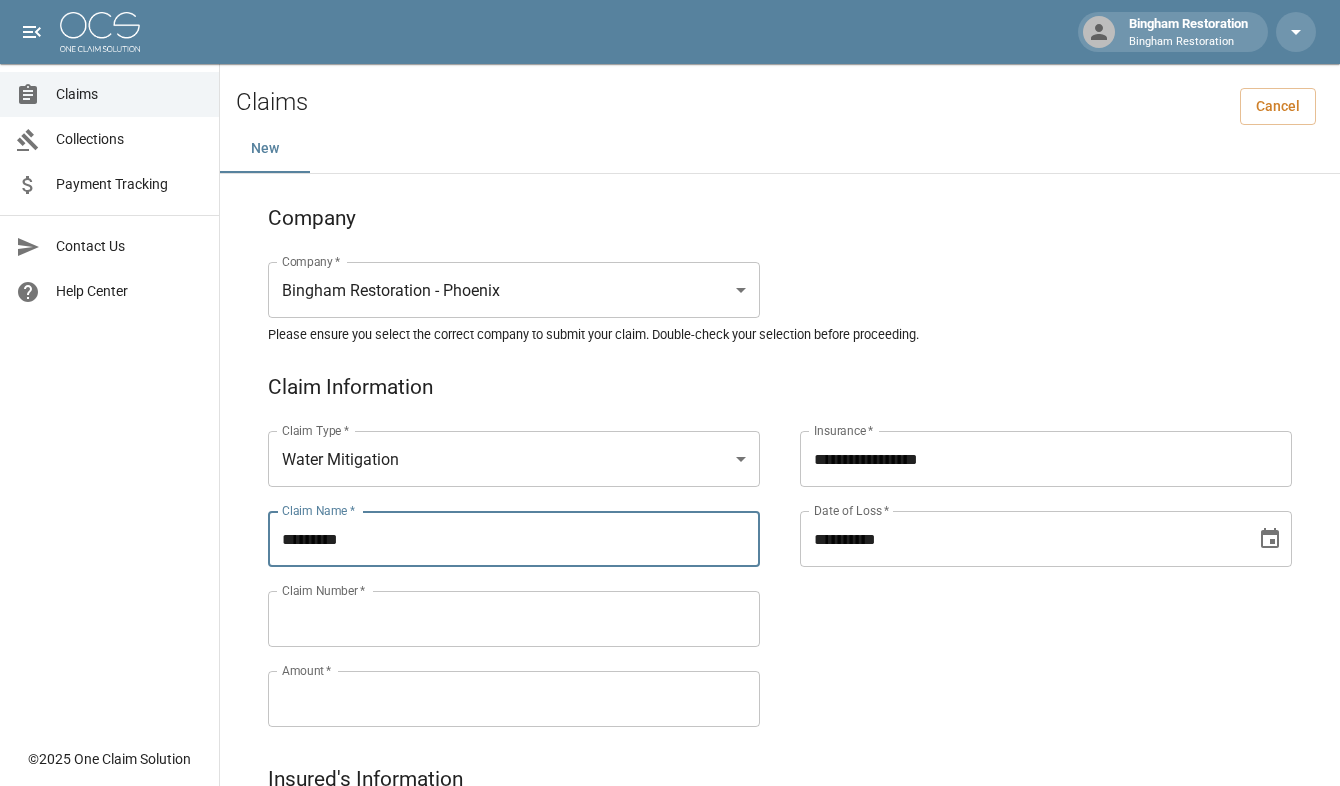 paste on "*******" 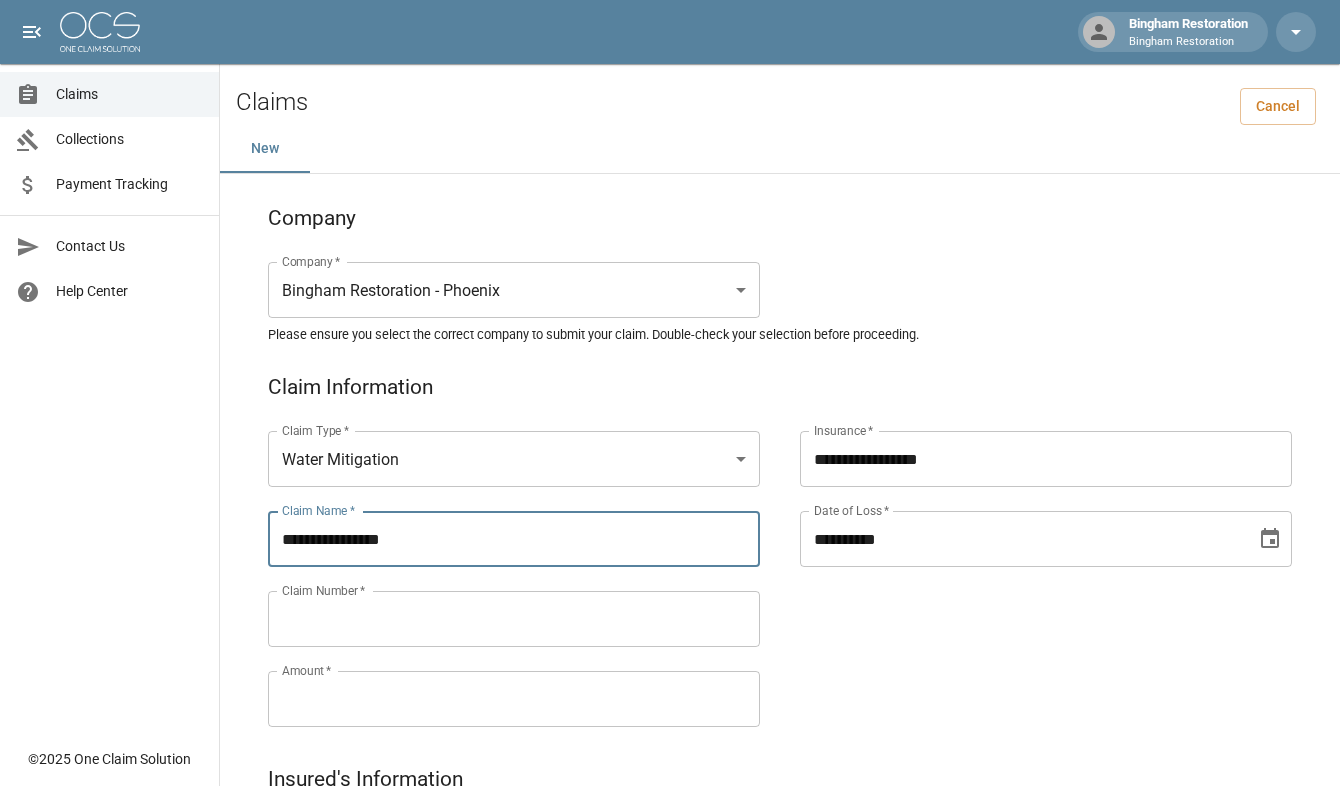 scroll, scrollTop: 100, scrollLeft: 0, axis: vertical 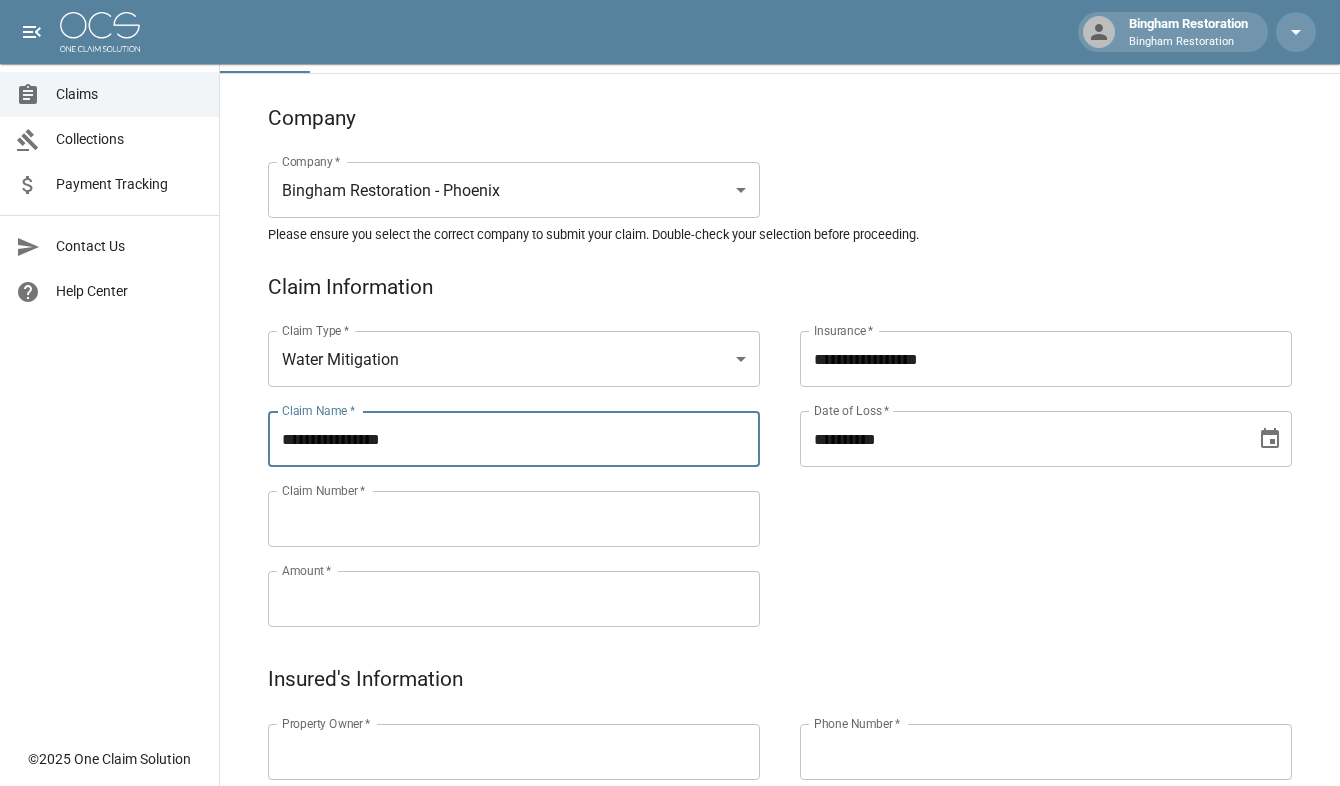 type on "**********" 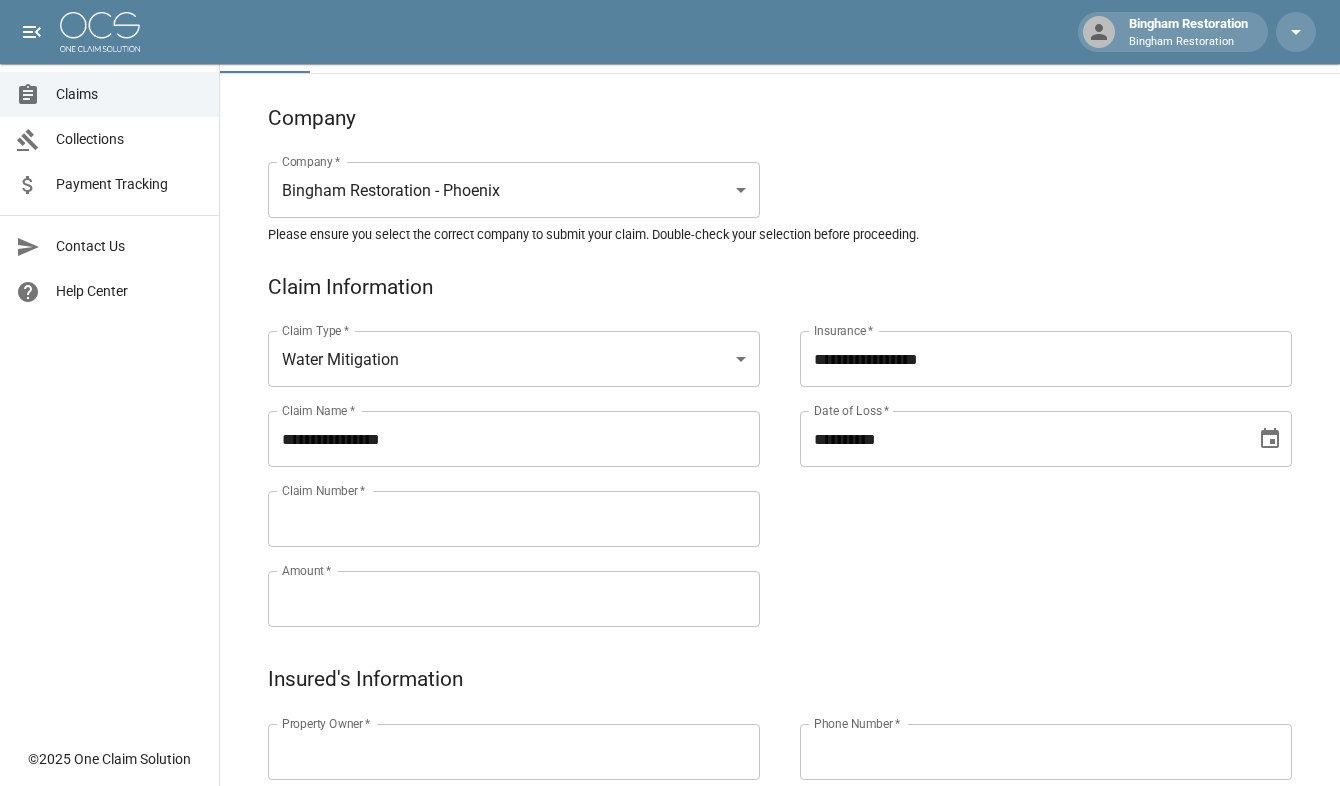 click on "Claim Number   *" at bounding box center [514, 519] 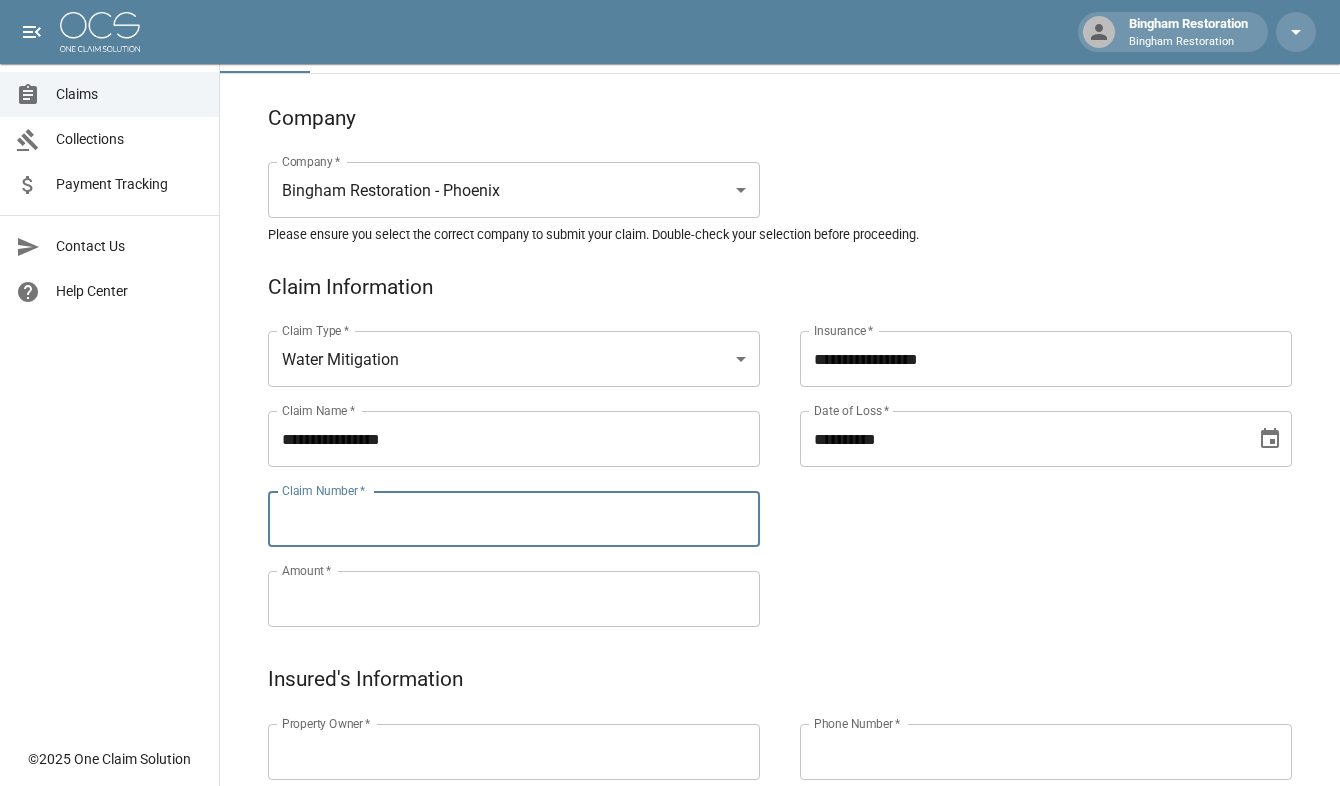 paste on "**********" 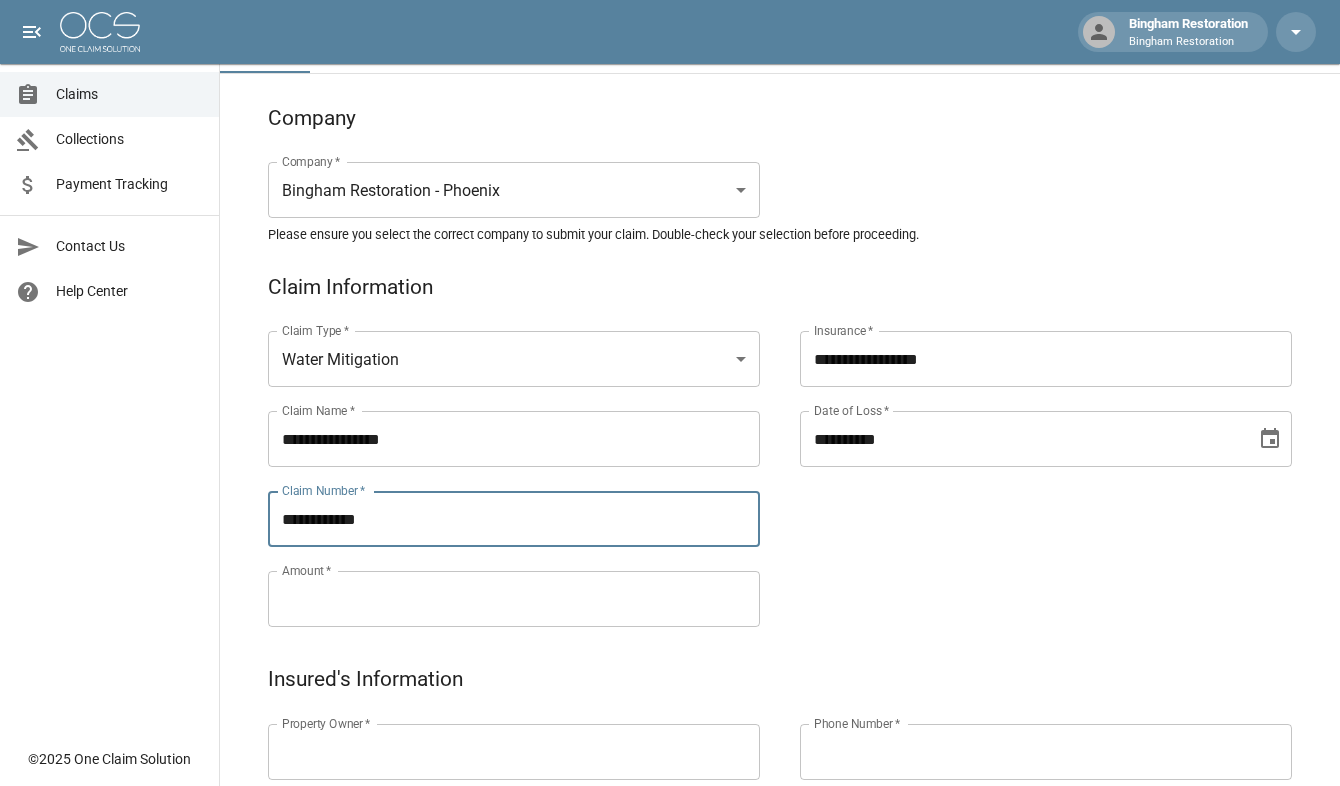 type on "**********" 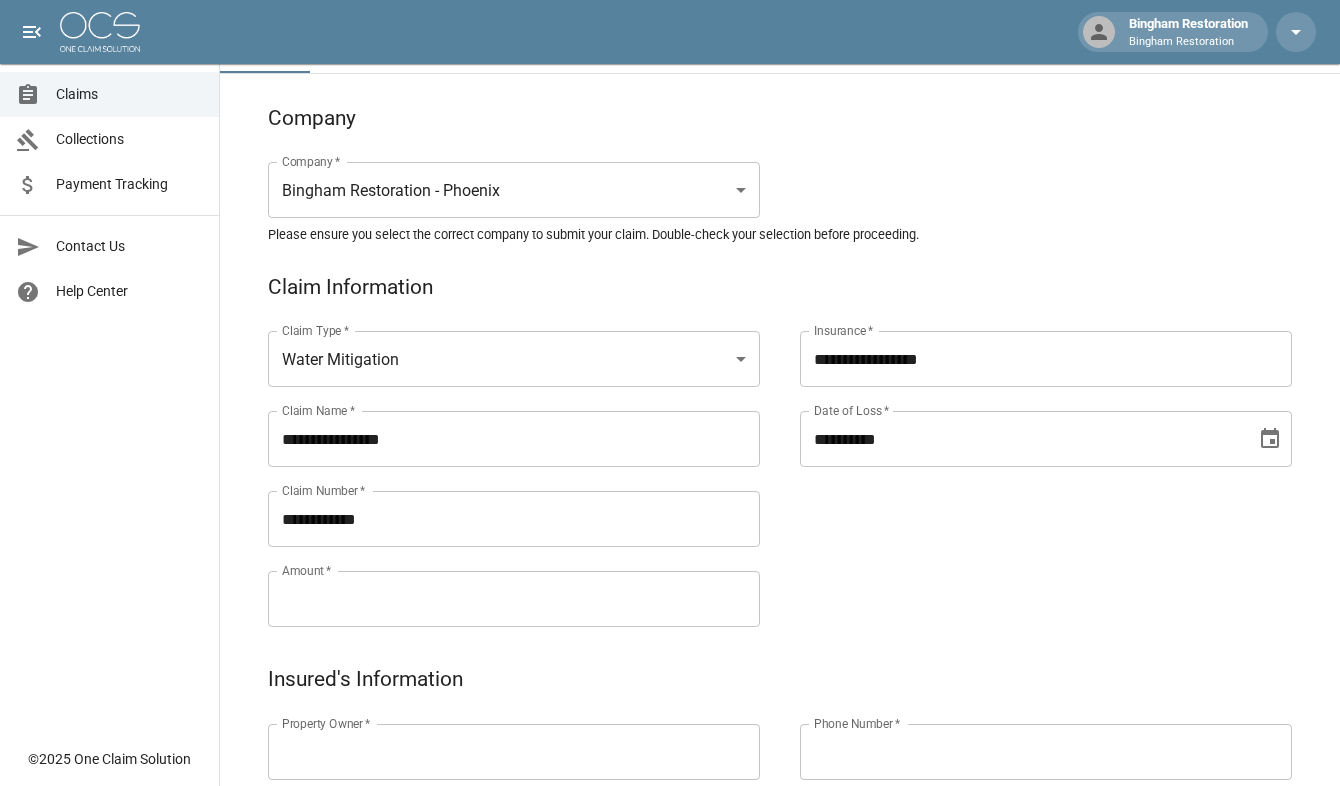 click on "Amount   *" at bounding box center [514, 599] 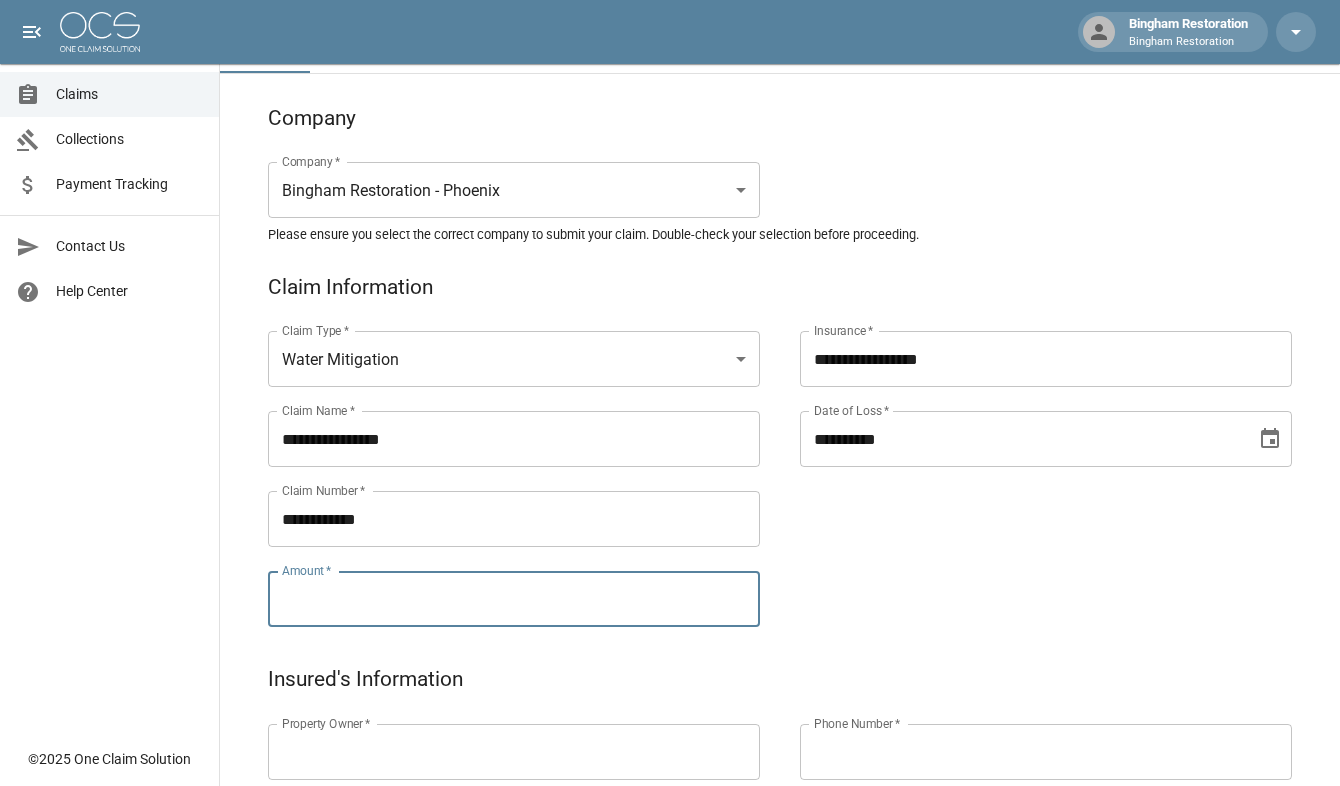 paste on "**********" 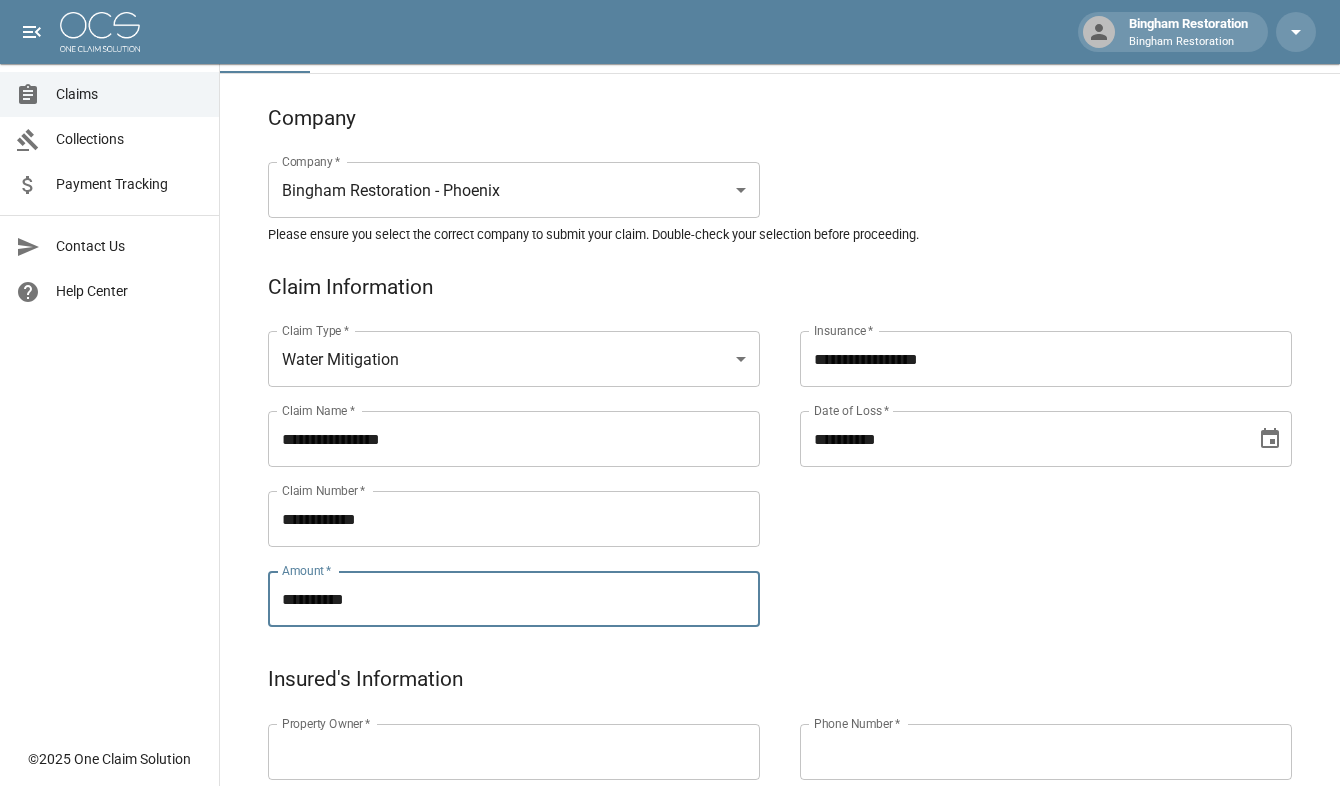 type on "**********" 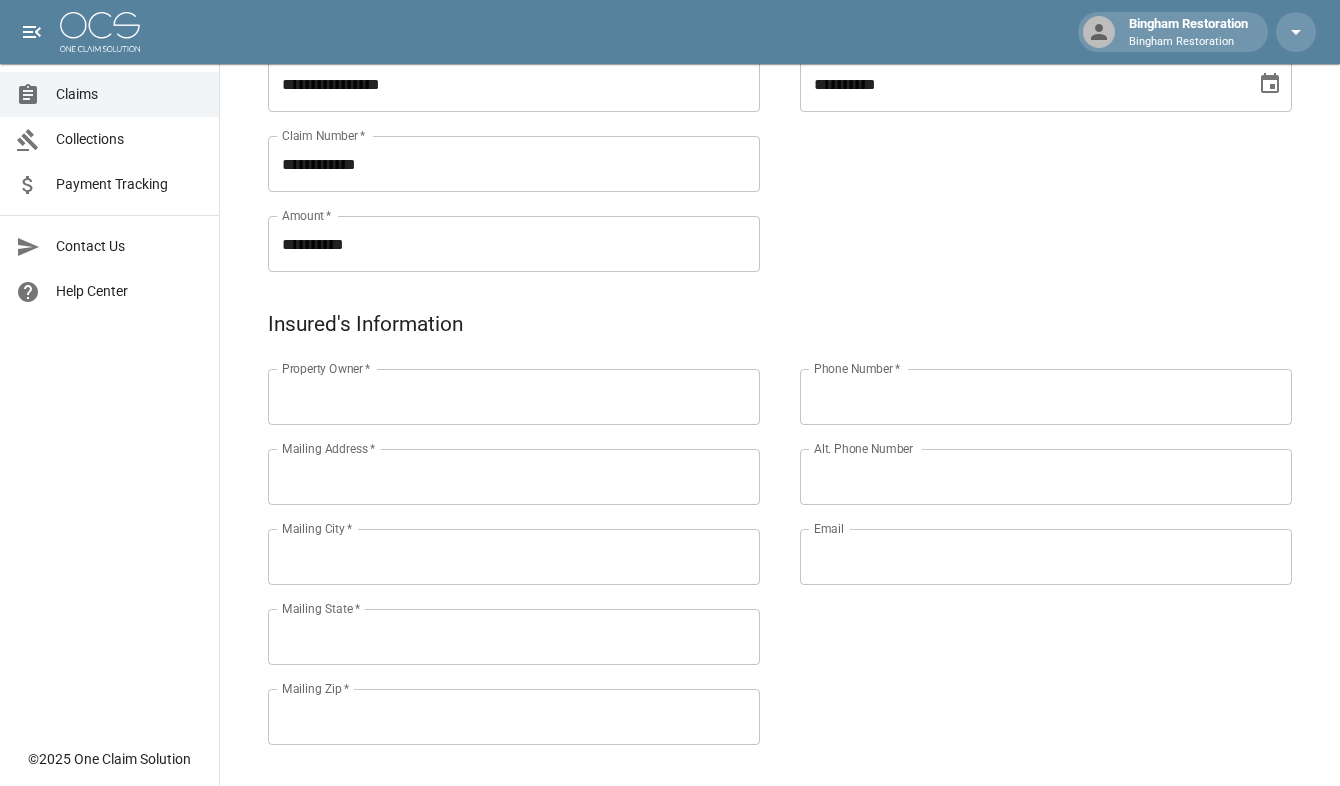 scroll, scrollTop: 500, scrollLeft: 0, axis: vertical 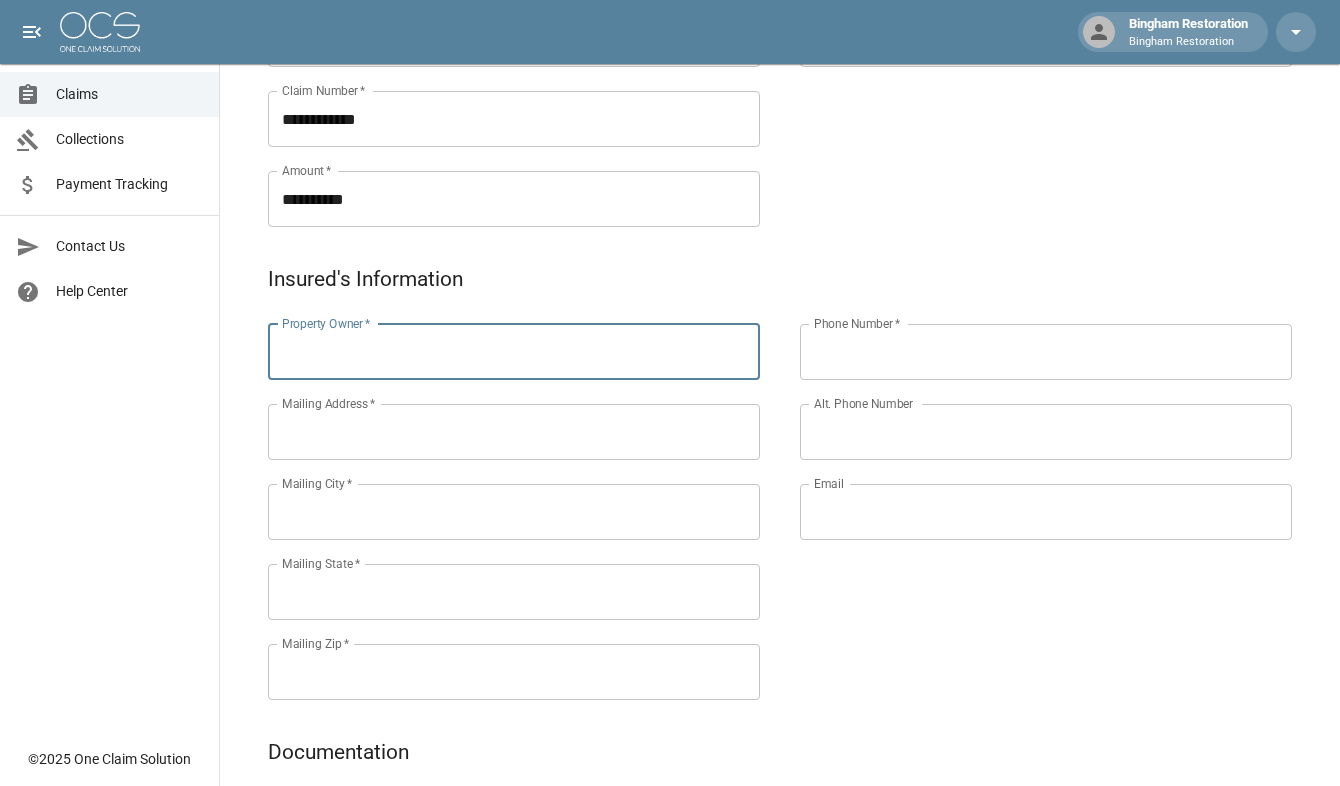 click on "Property Owner   *" at bounding box center (514, 352) 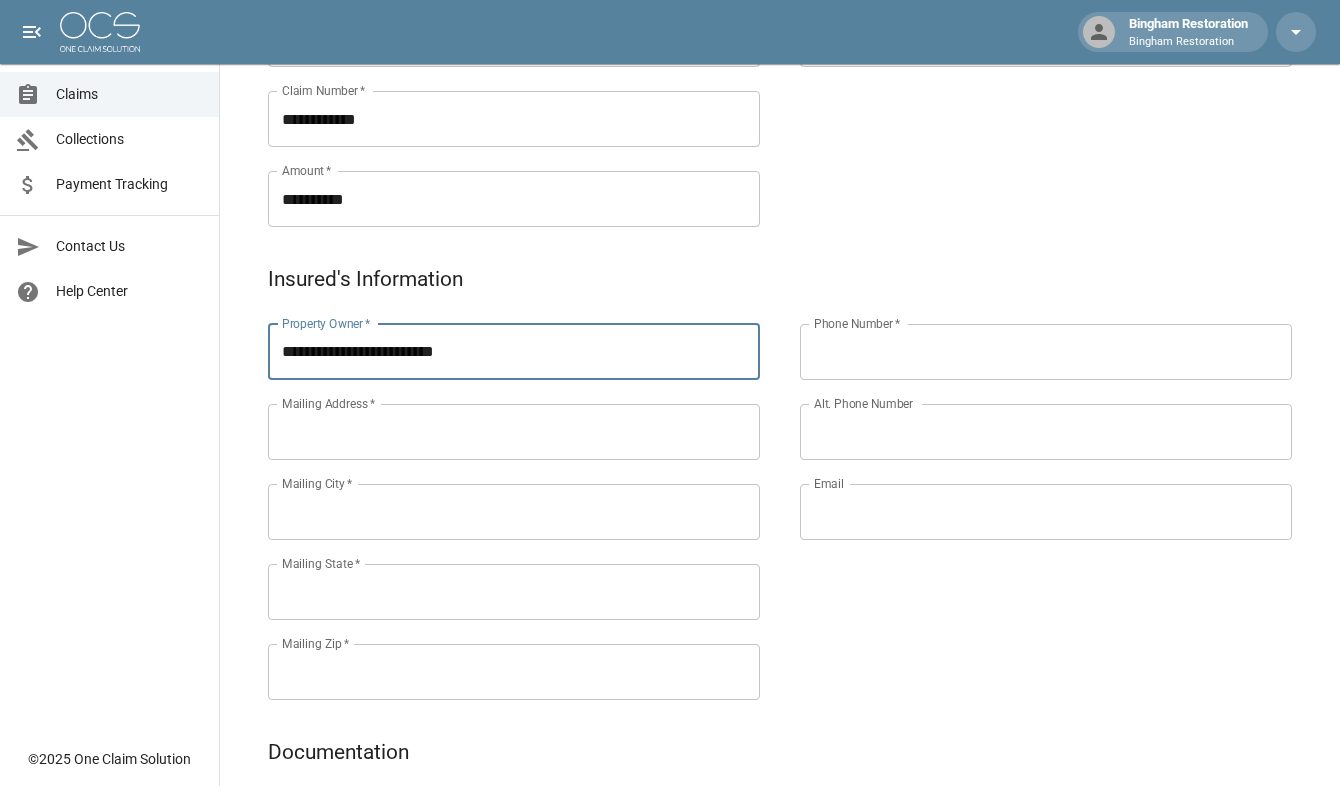 type on "**********" 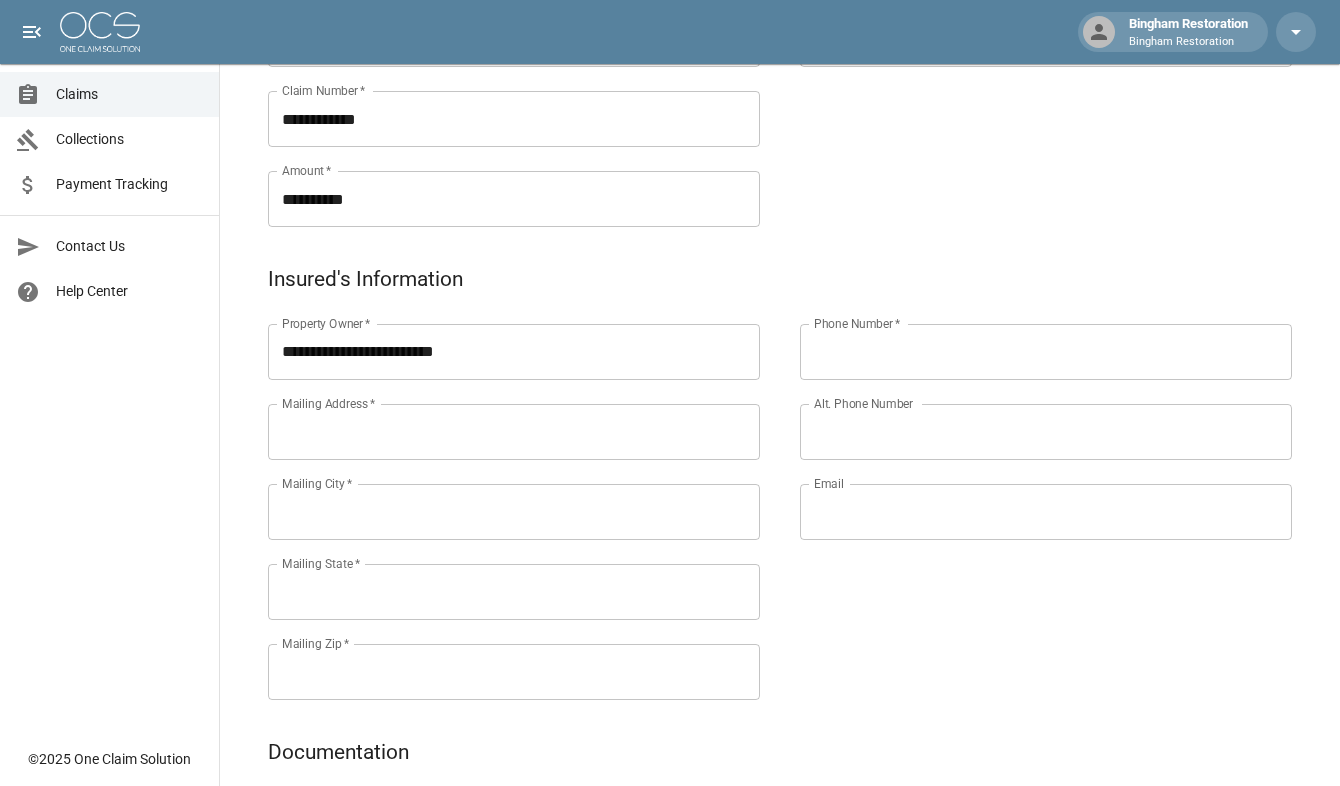 click on "Phone Number   *" at bounding box center [1046, 352] 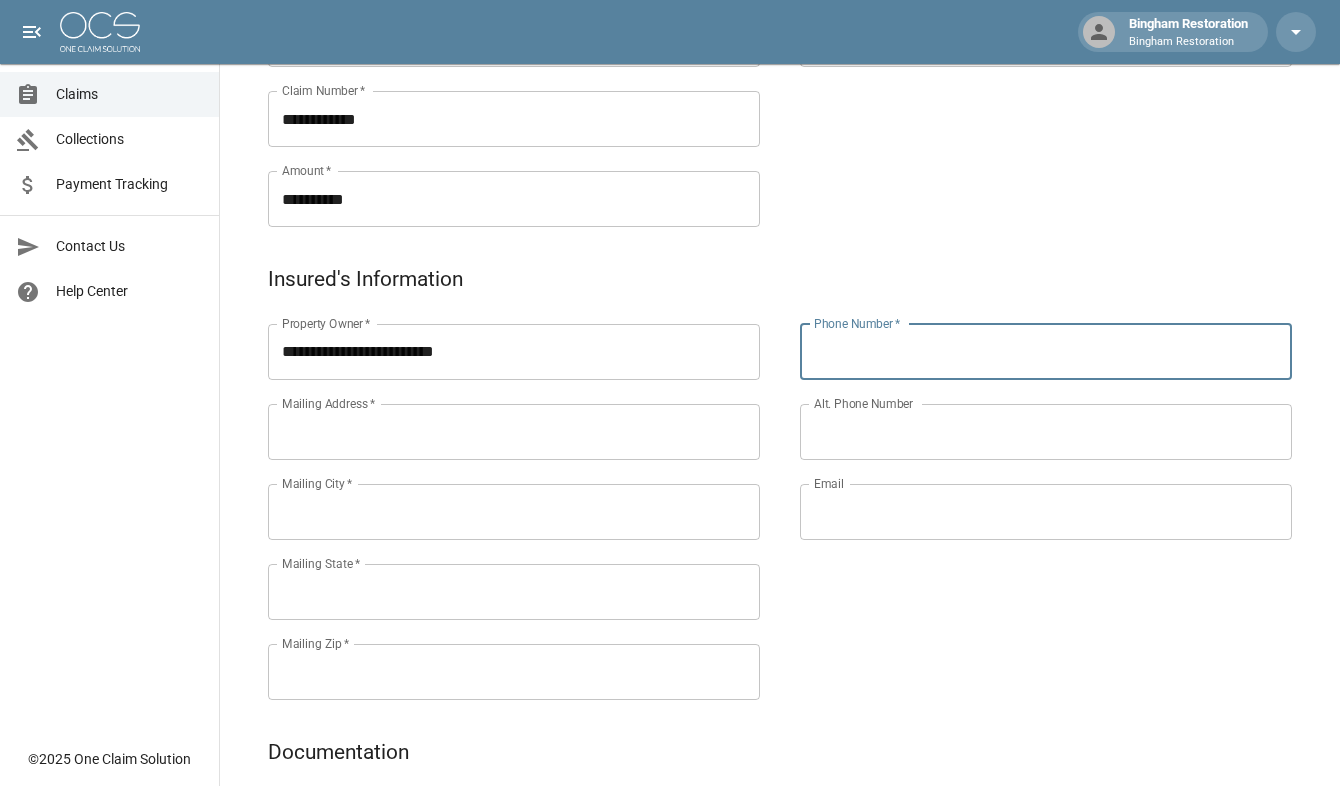 paste on "**********" 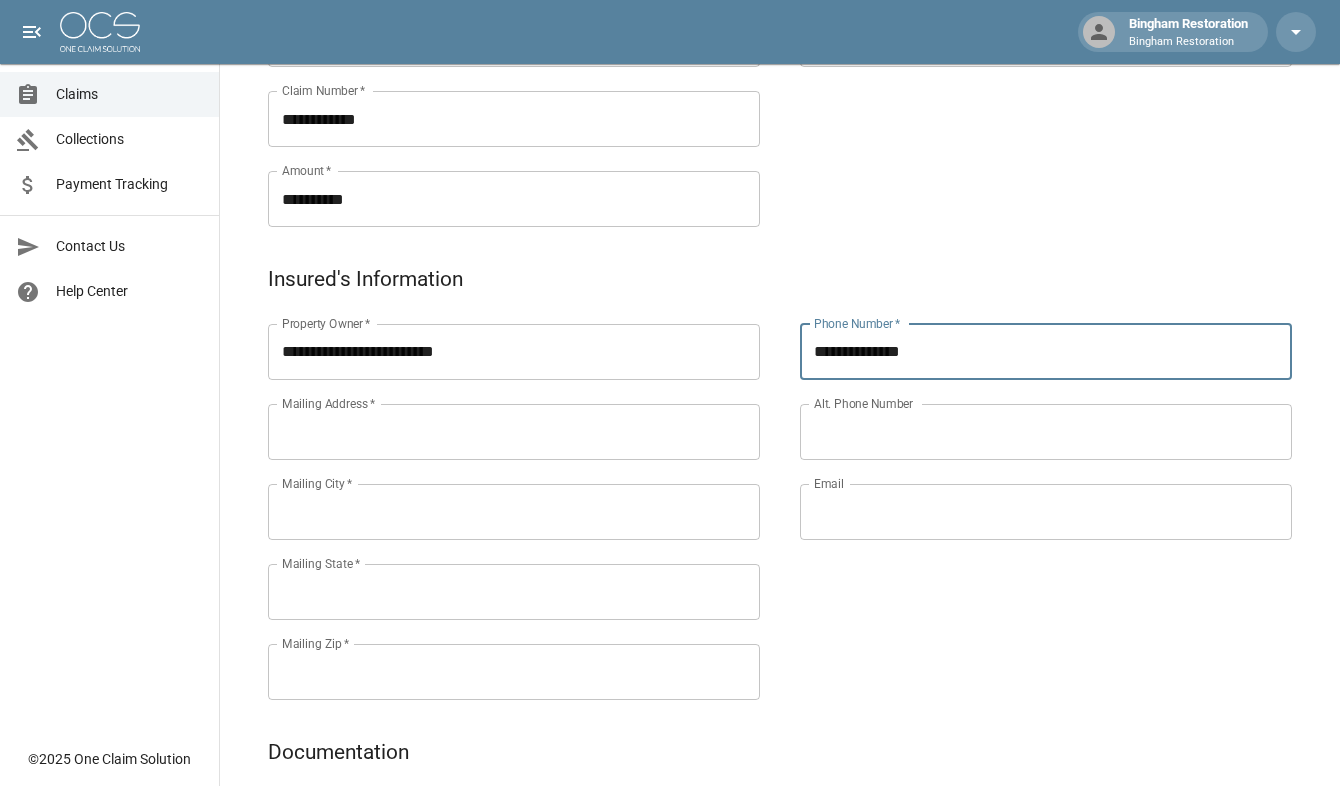 type on "**********" 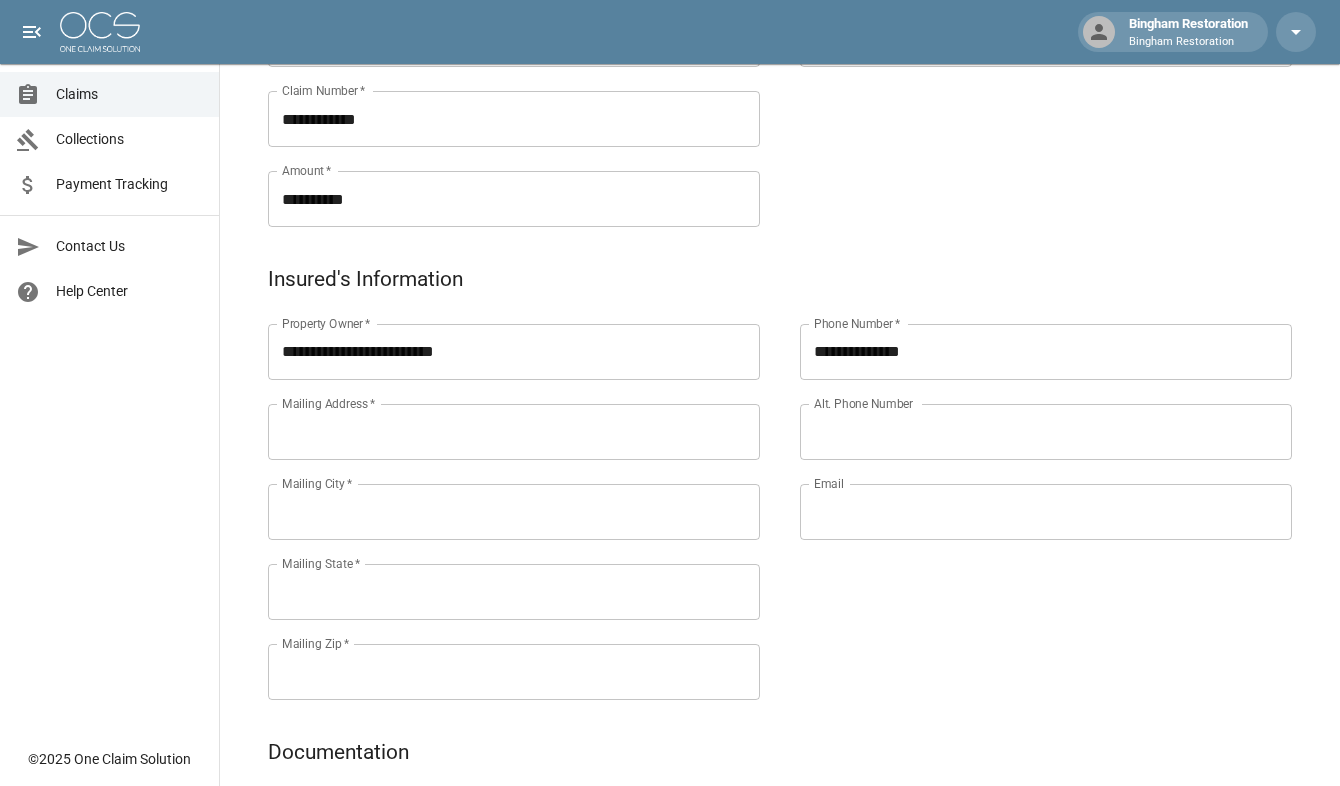 click on "Alt. Phone Number" at bounding box center [1046, 432] 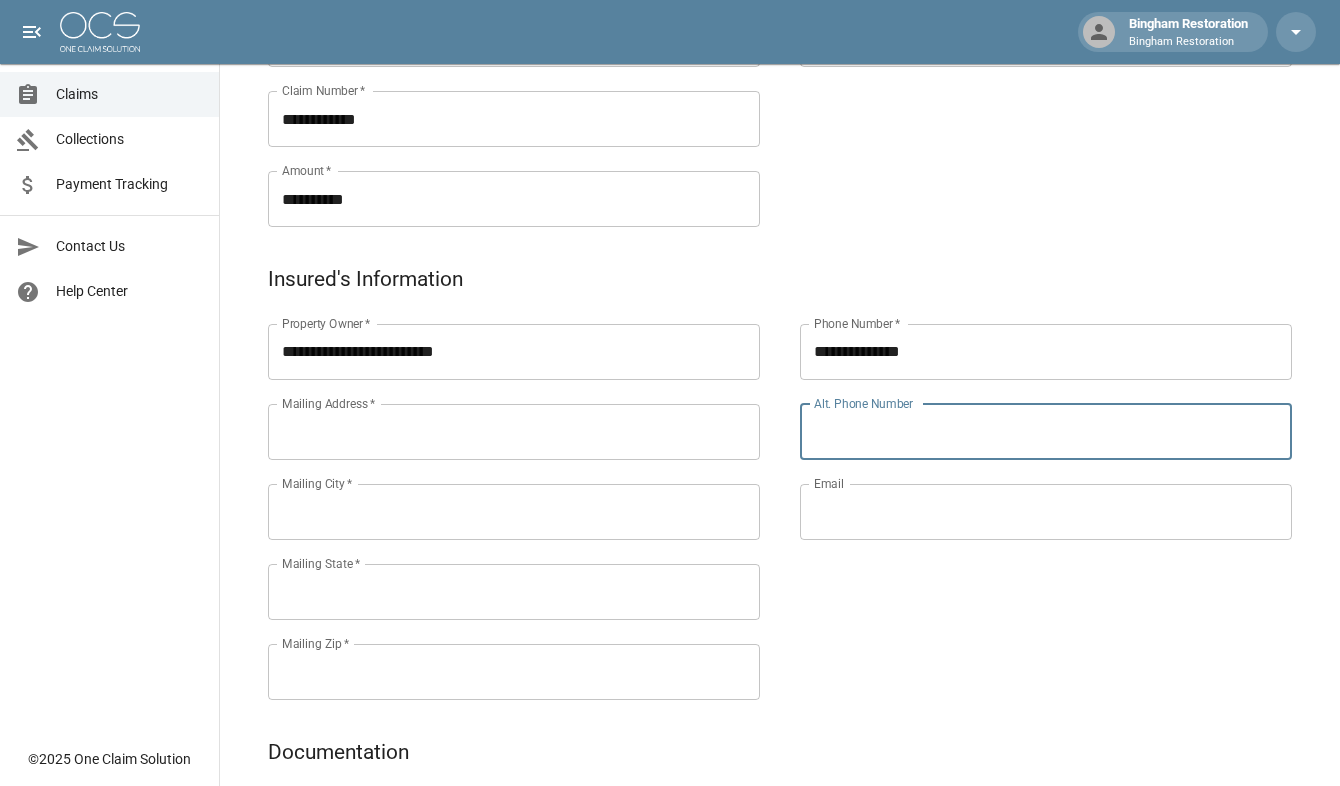 paste on "**********" 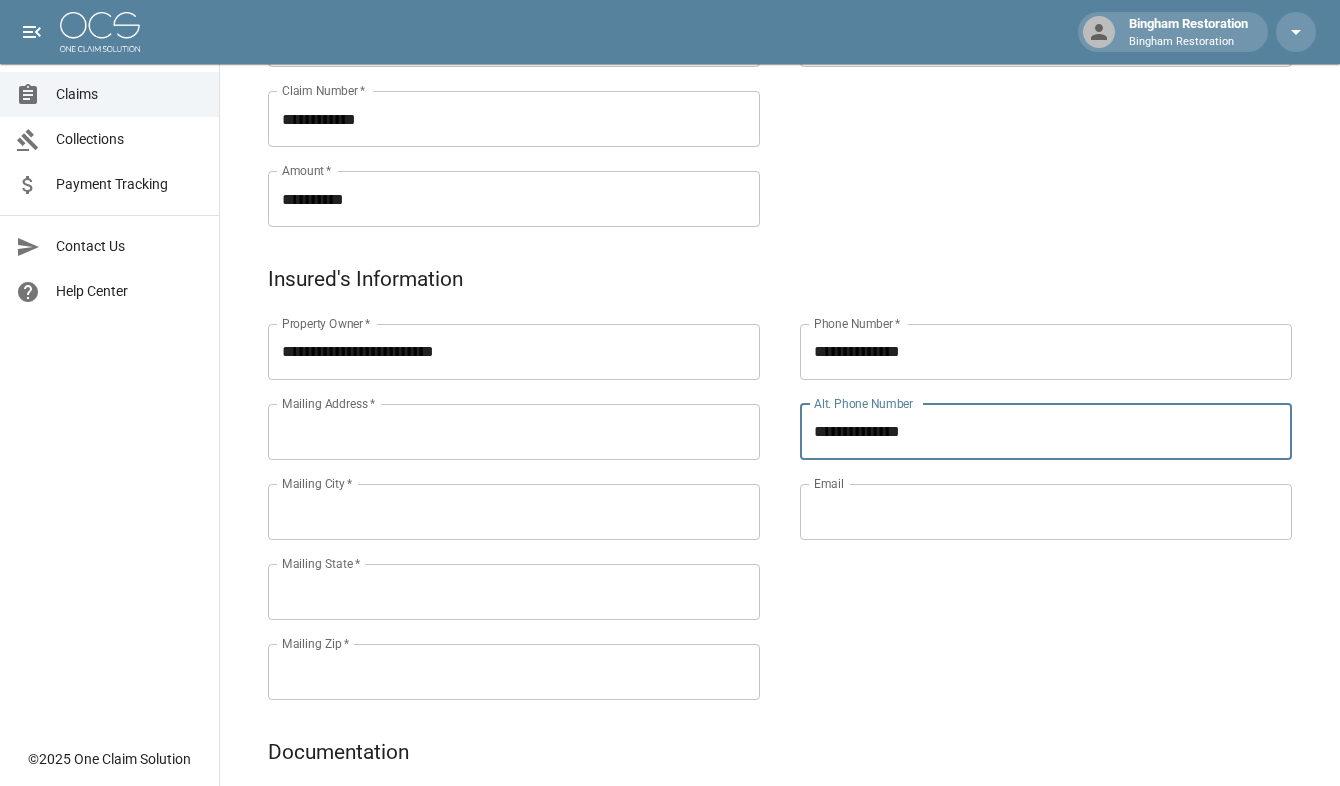 type on "**********" 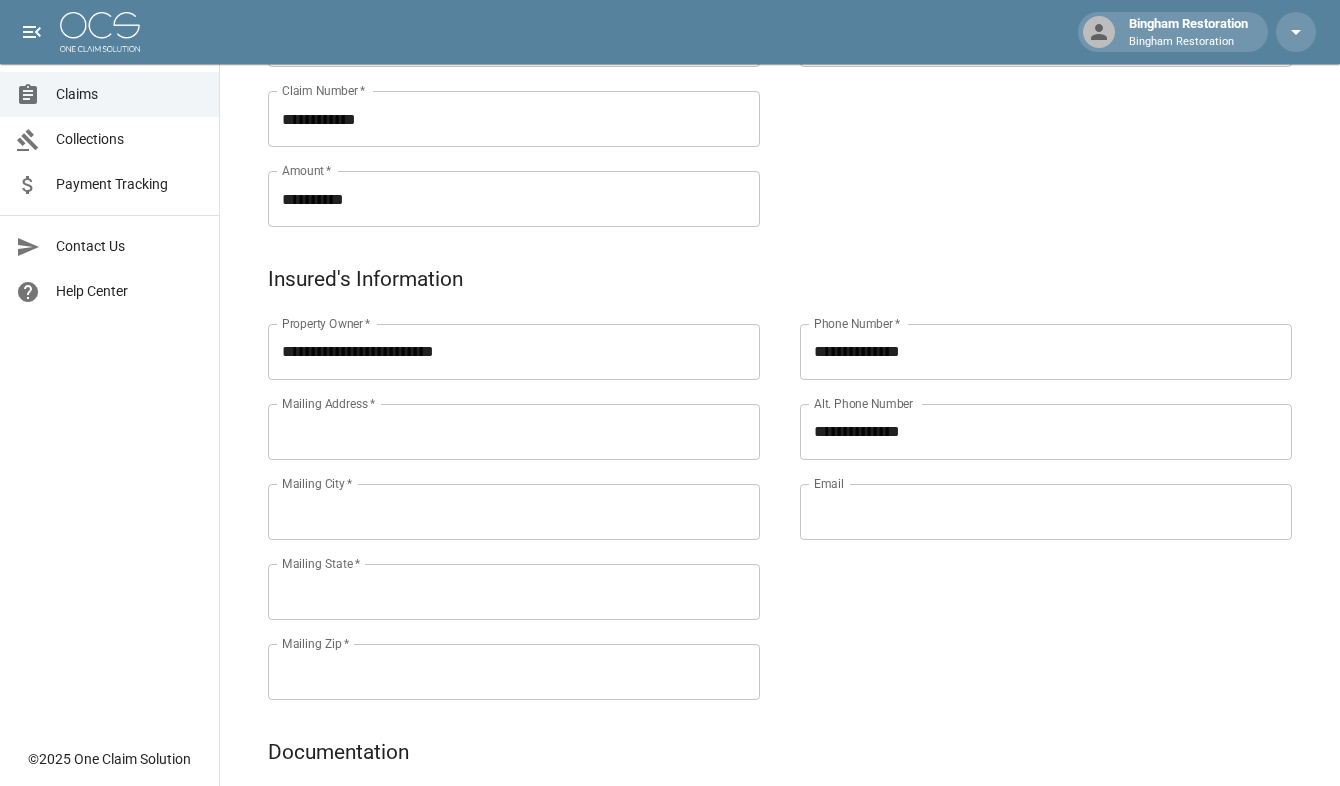 click on "Email" at bounding box center [1046, 512] 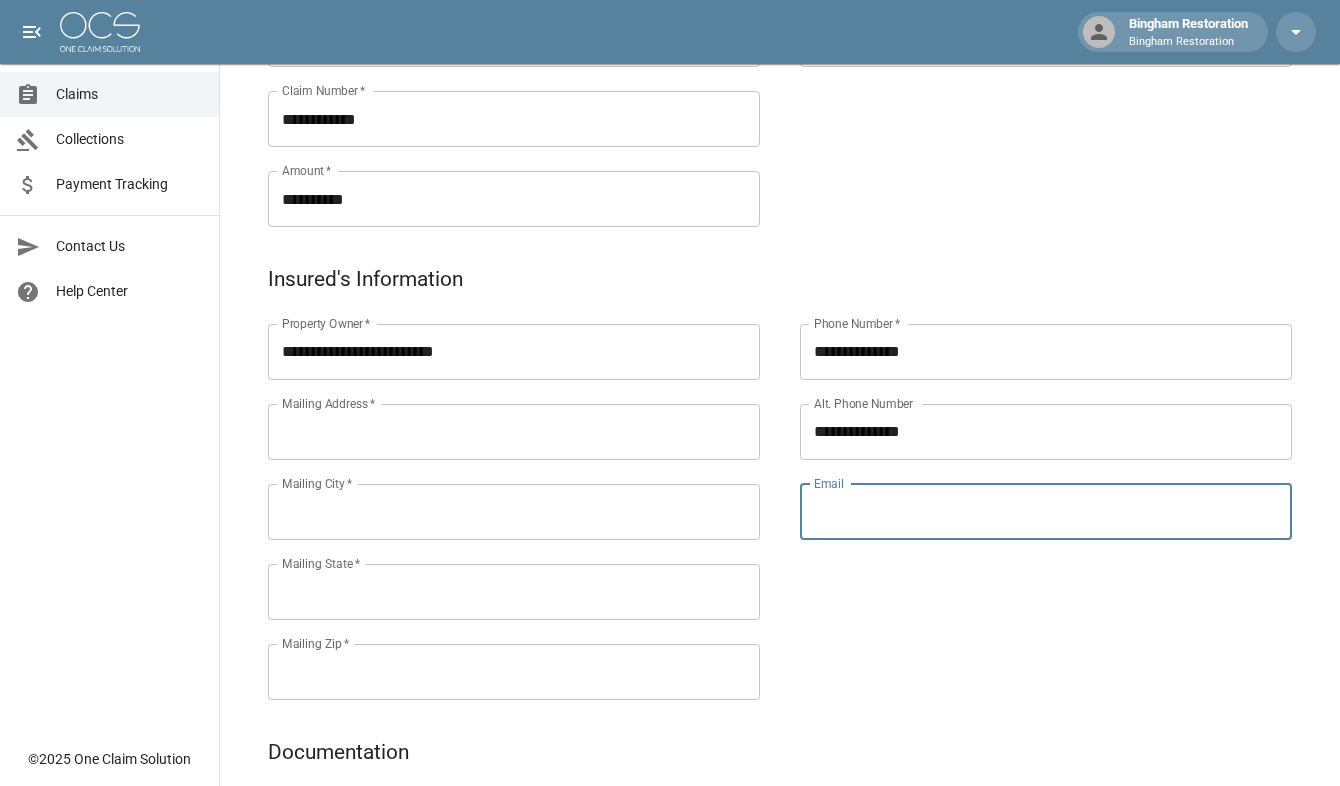 paste on "**********" 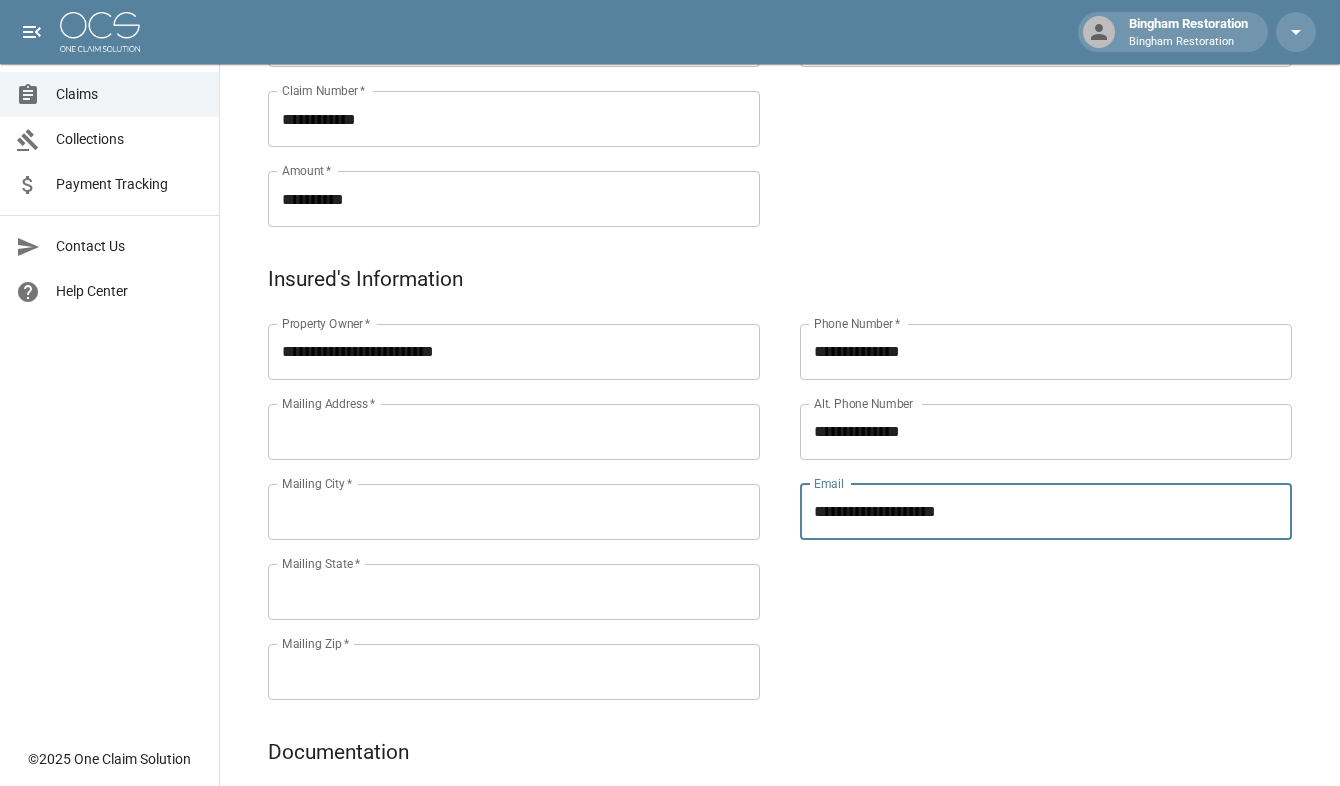 type on "**********" 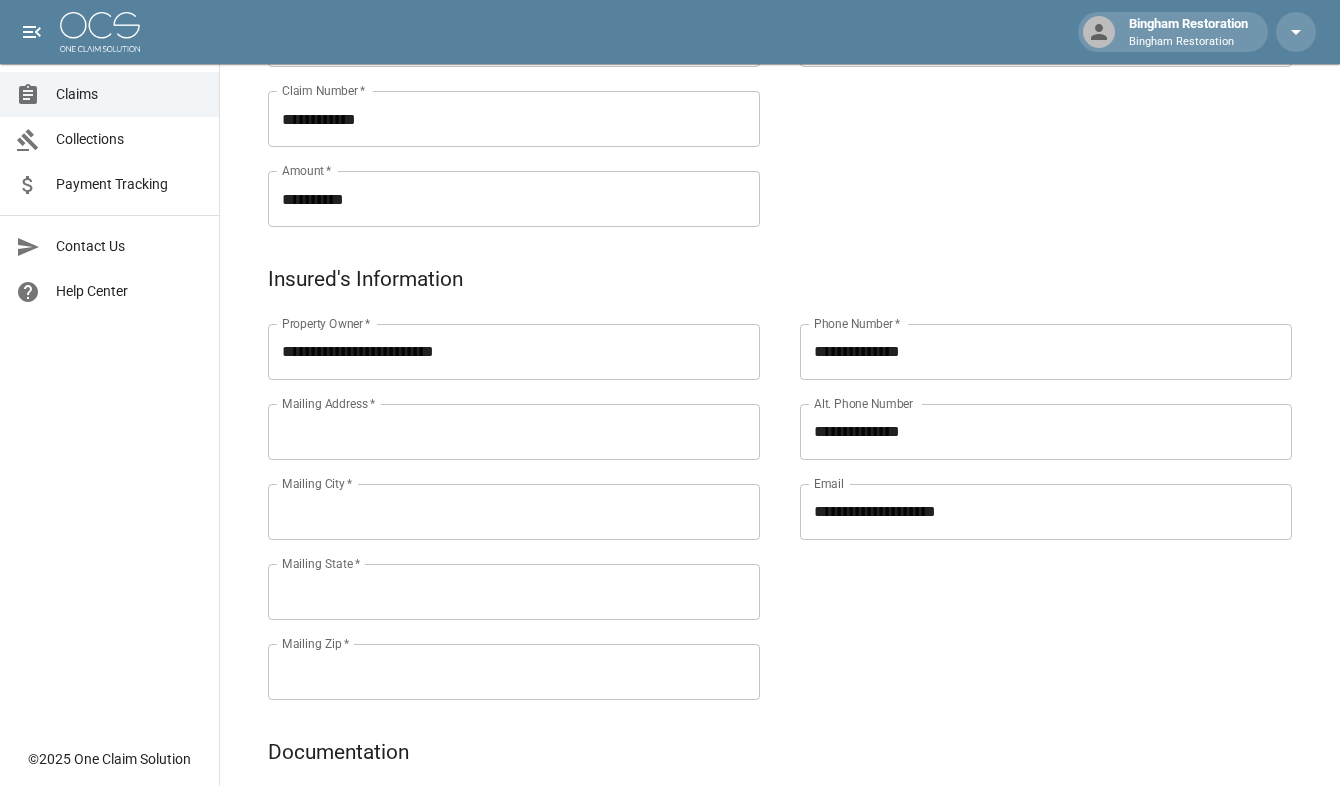 click on "Mailing Address   *" at bounding box center (514, 432) 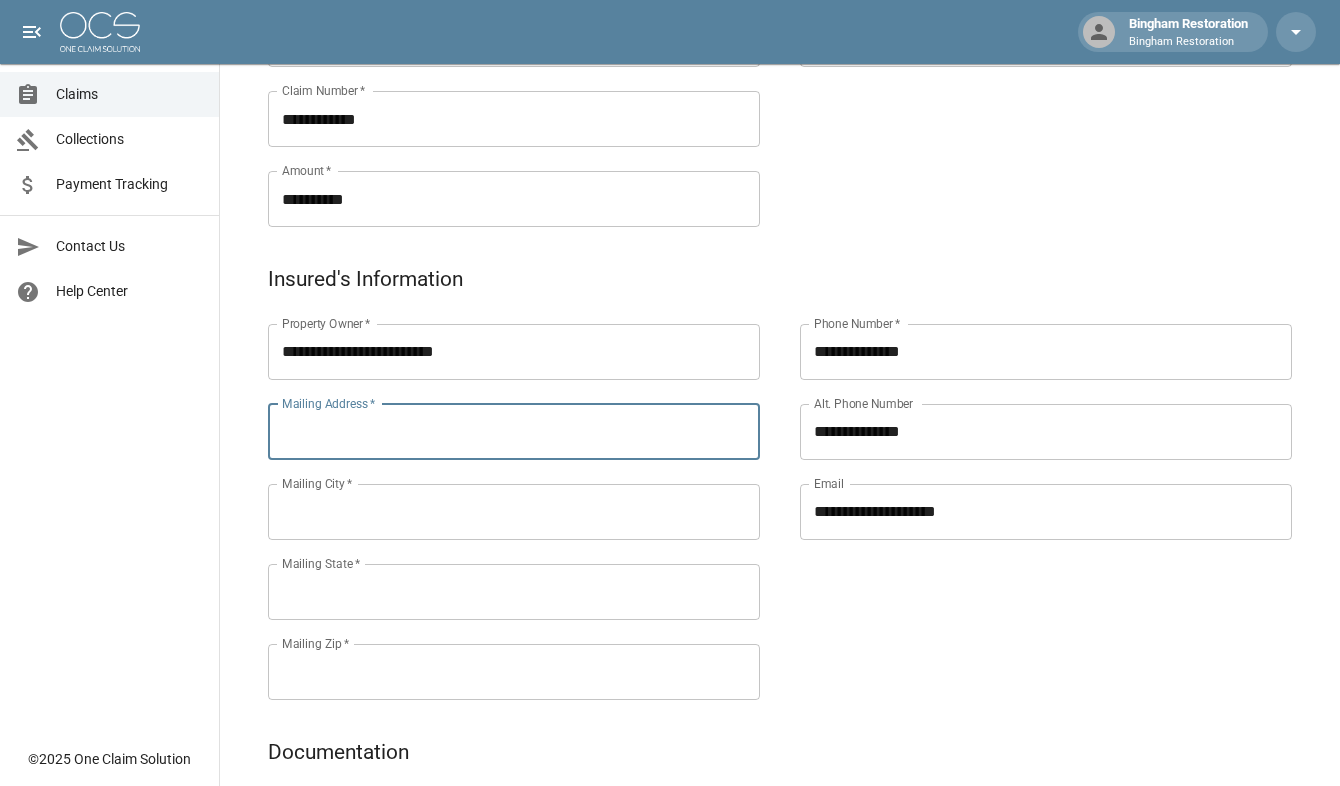 paste on "**********" 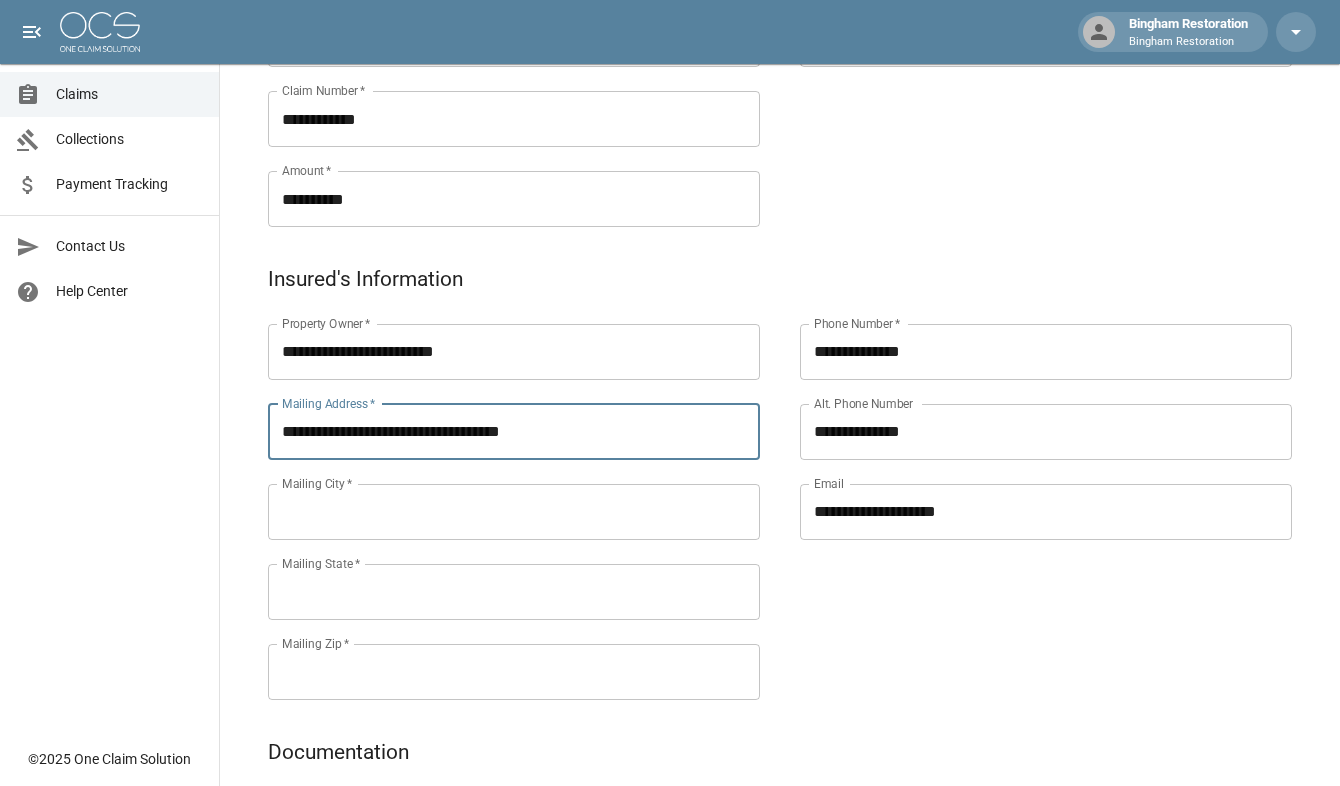 type on "**********" 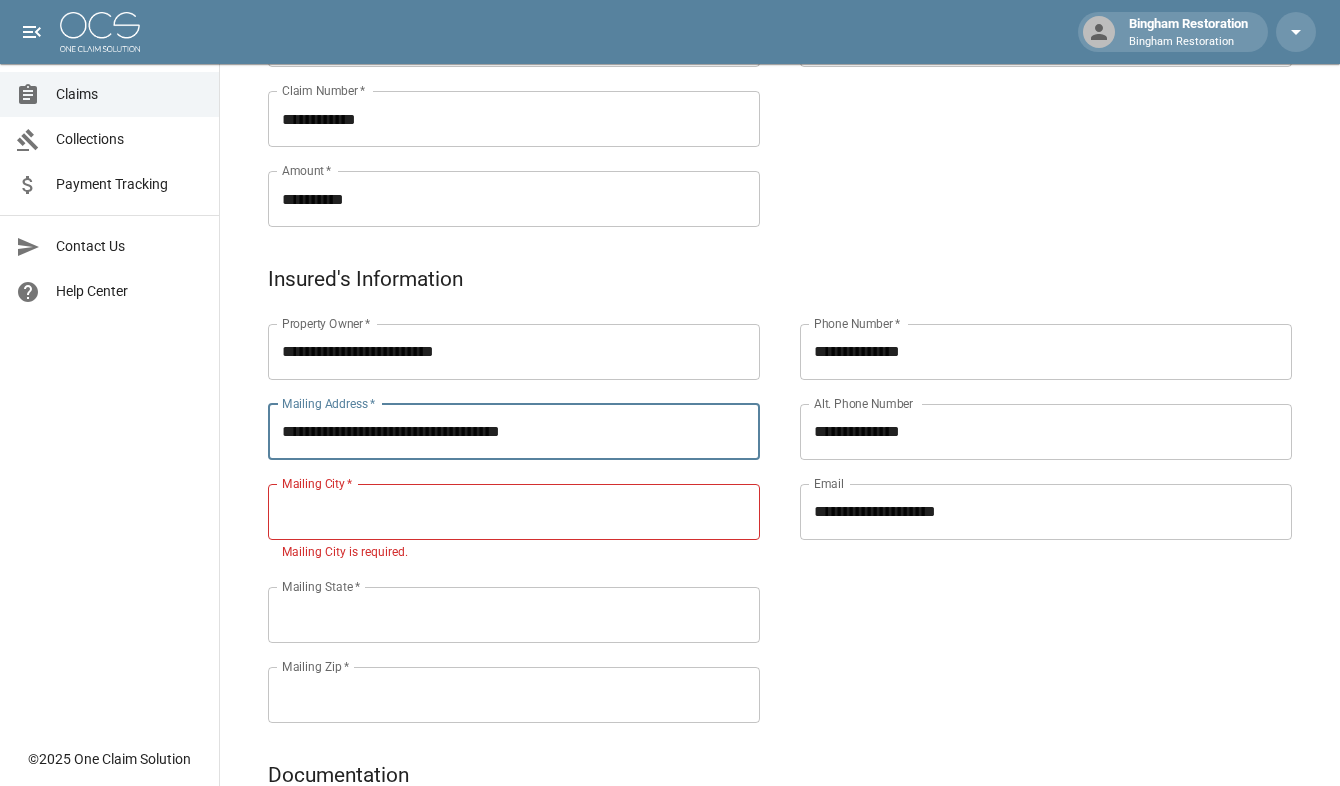 drag, startPoint x: 476, startPoint y: 435, endPoint x: 407, endPoint y: 440, distance: 69.18092 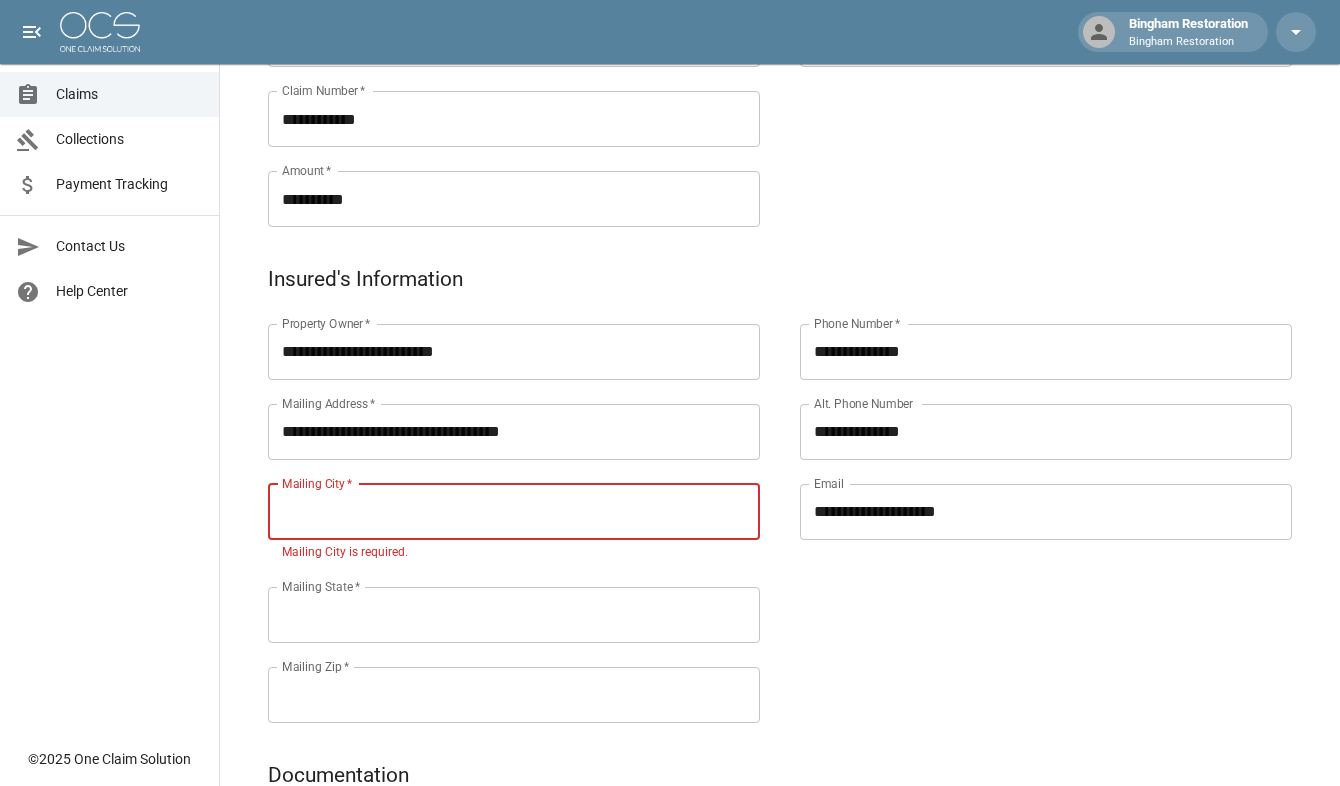paste on "**********" 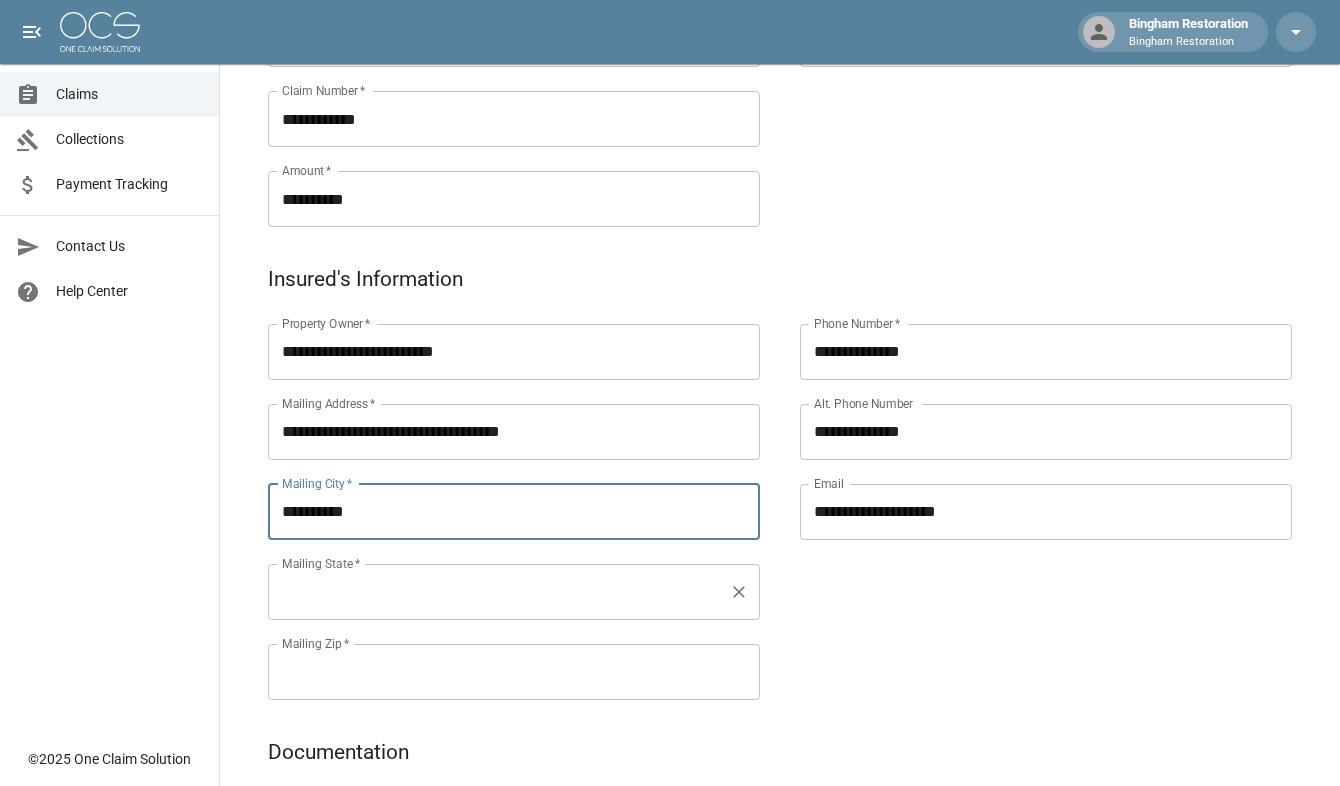 type on "**********" 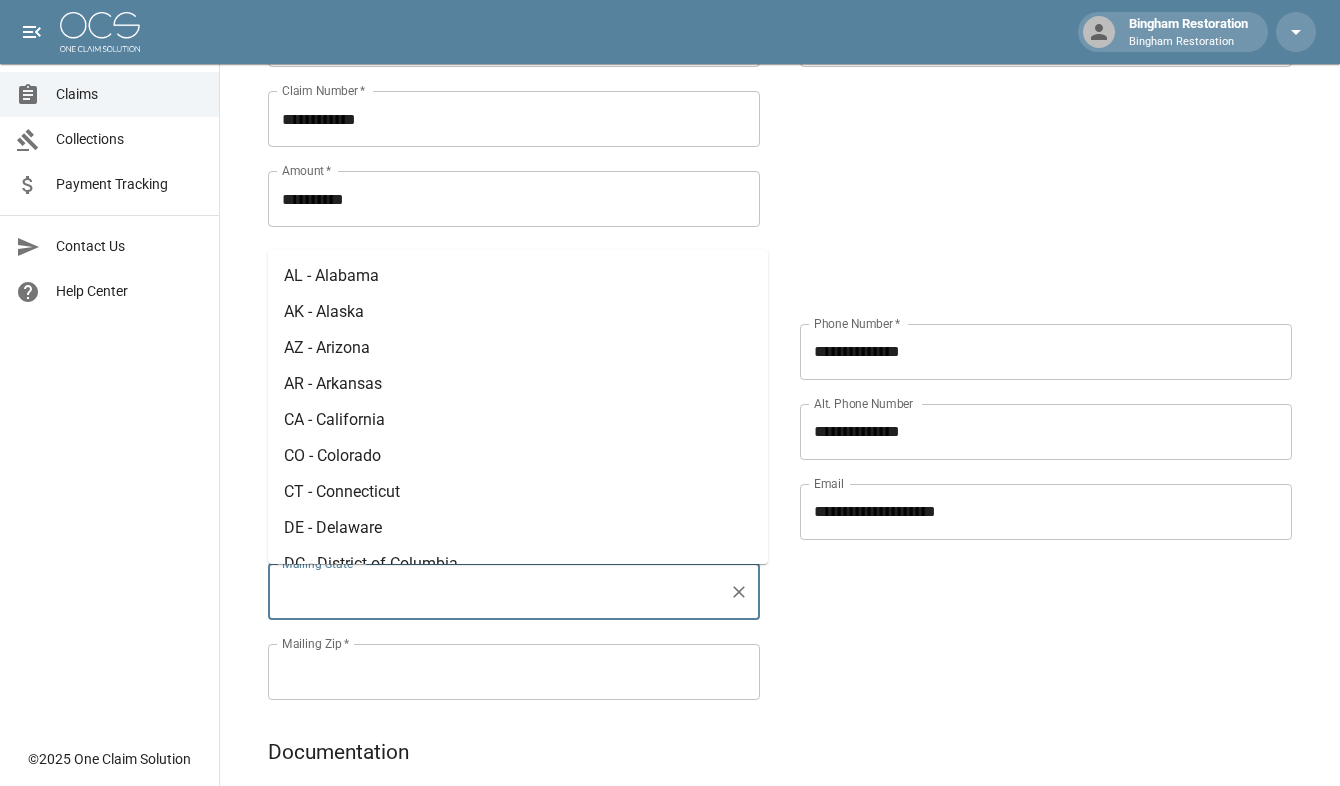 click on "AZ - Arizona" at bounding box center (518, 348) 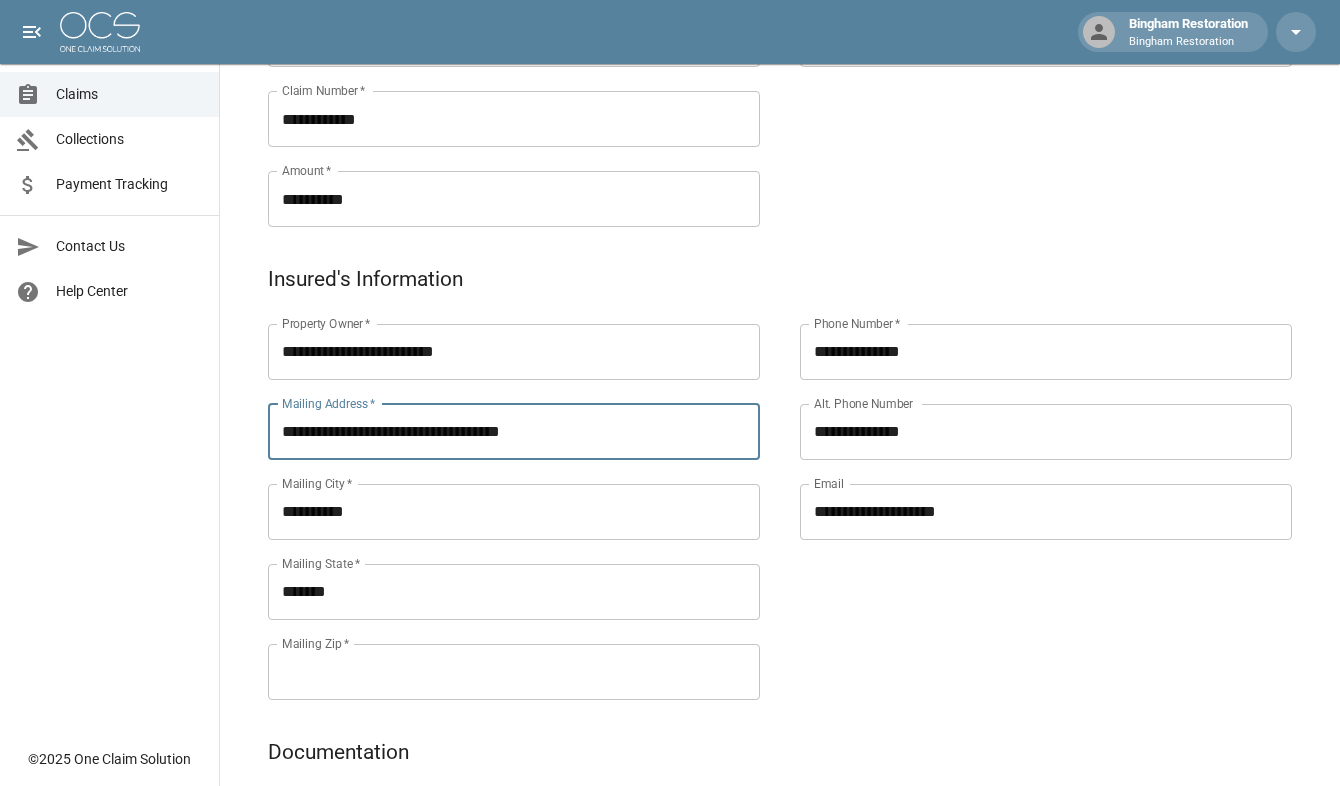 drag, startPoint x: 564, startPoint y: 434, endPoint x: 511, endPoint y: 441, distance: 53.460266 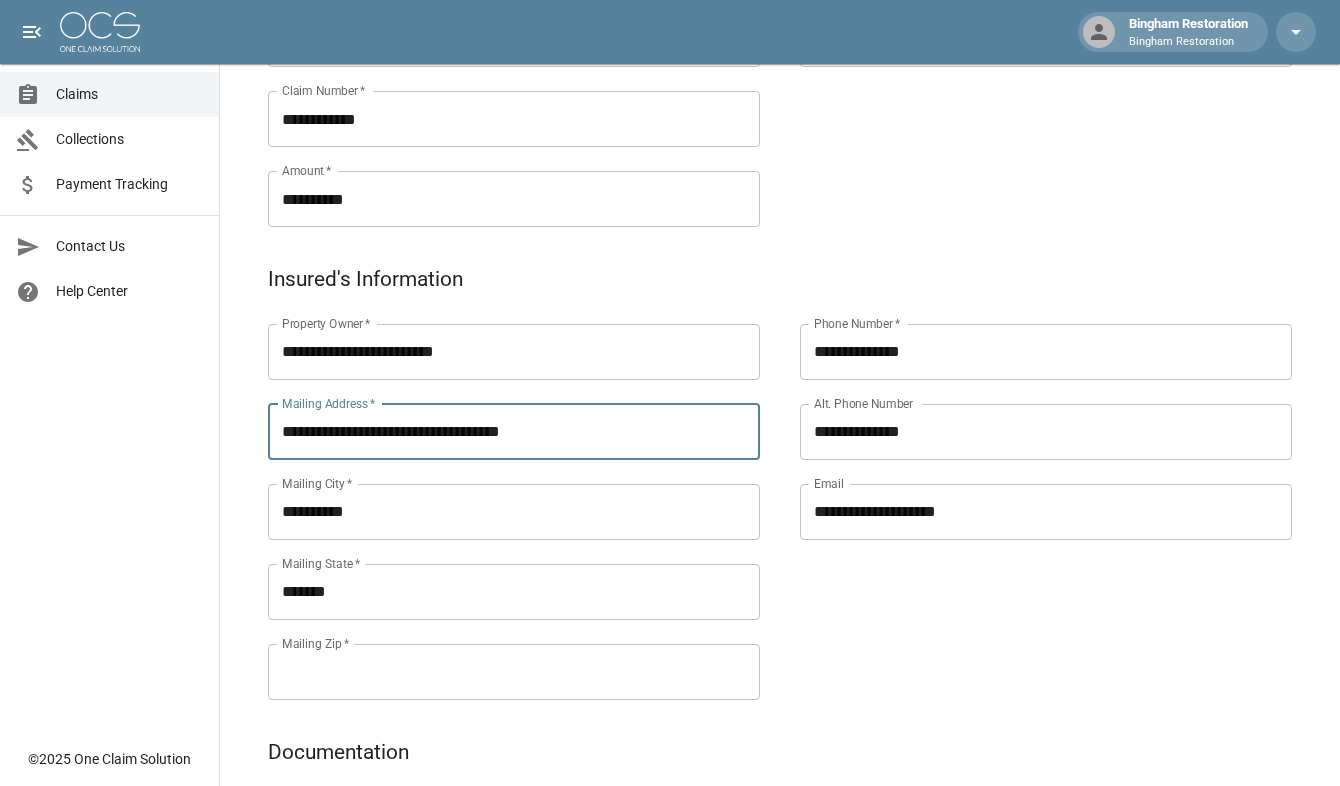 click on "Mailing Zip   *" at bounding box center (514, 672) 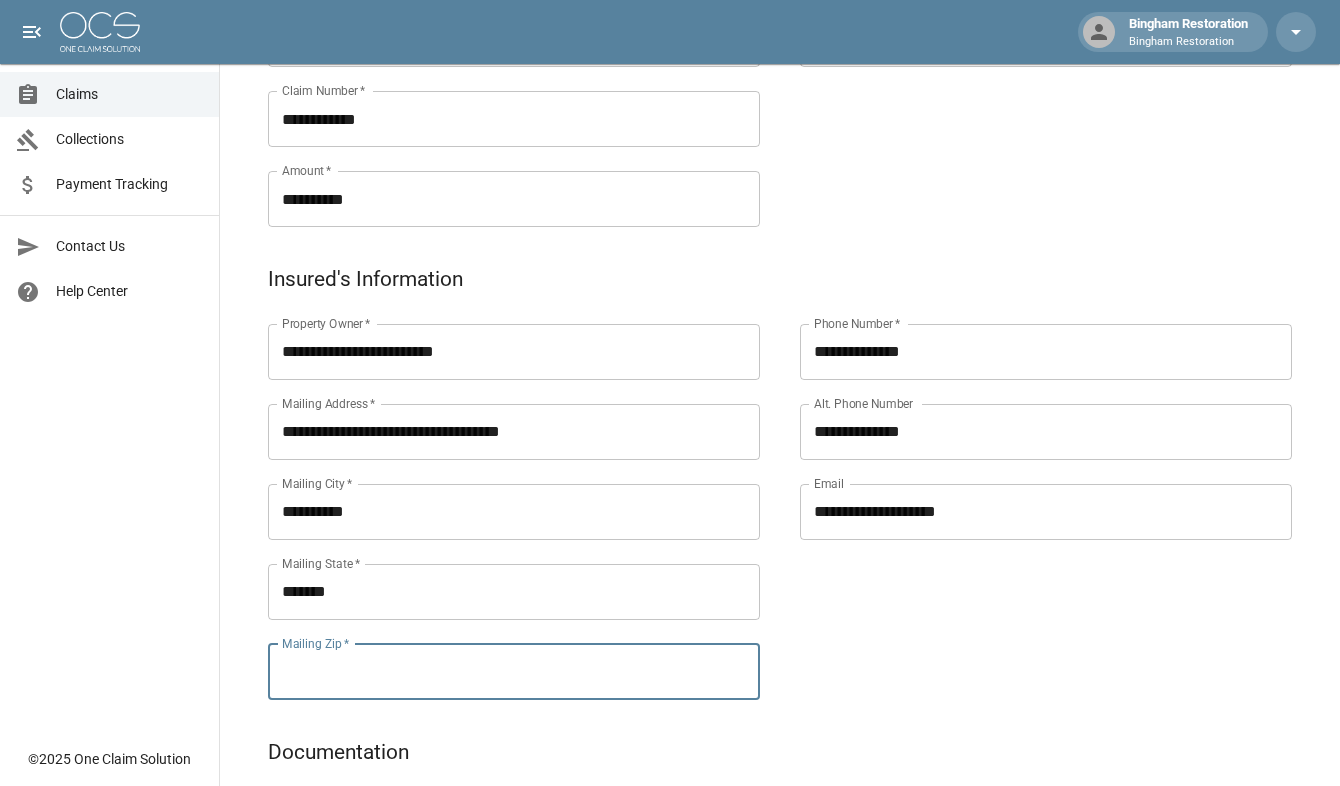 paste on "*****" 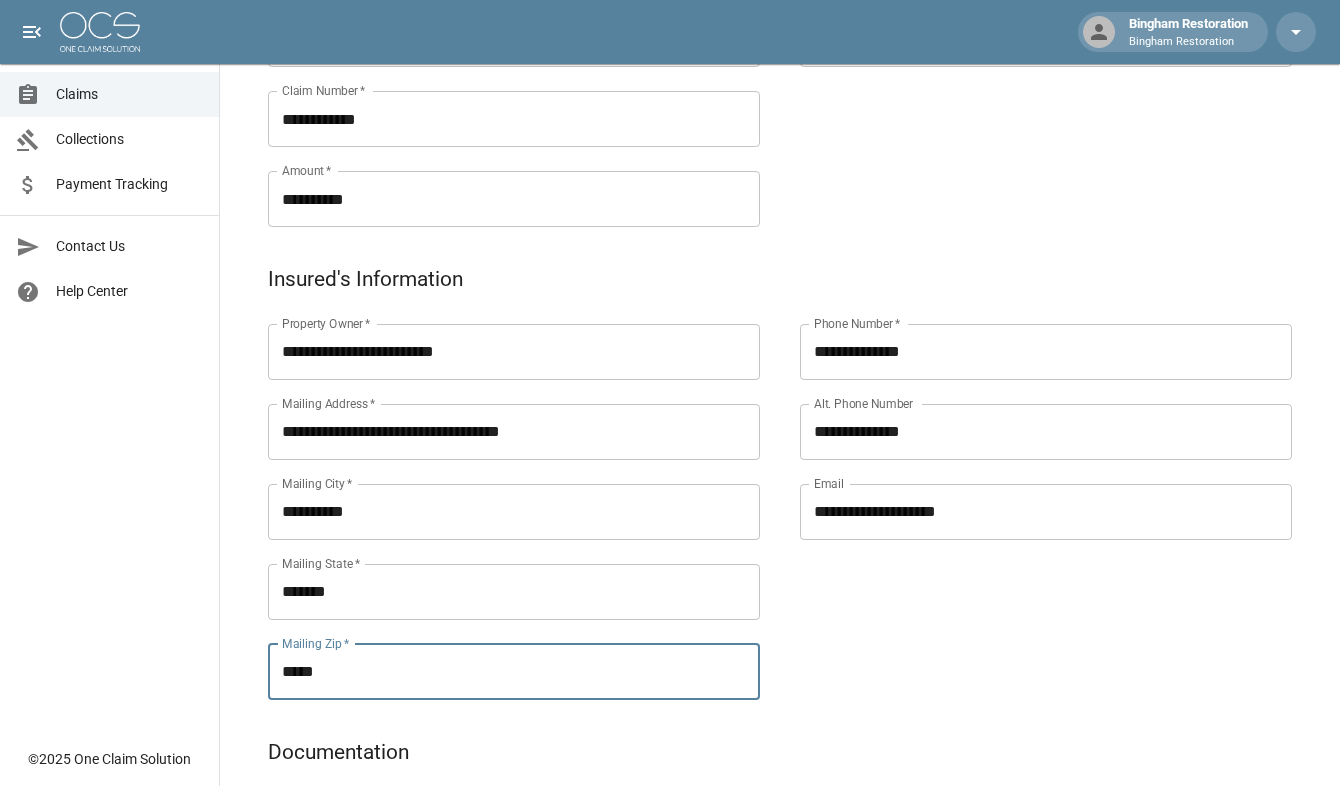 type on "*****" 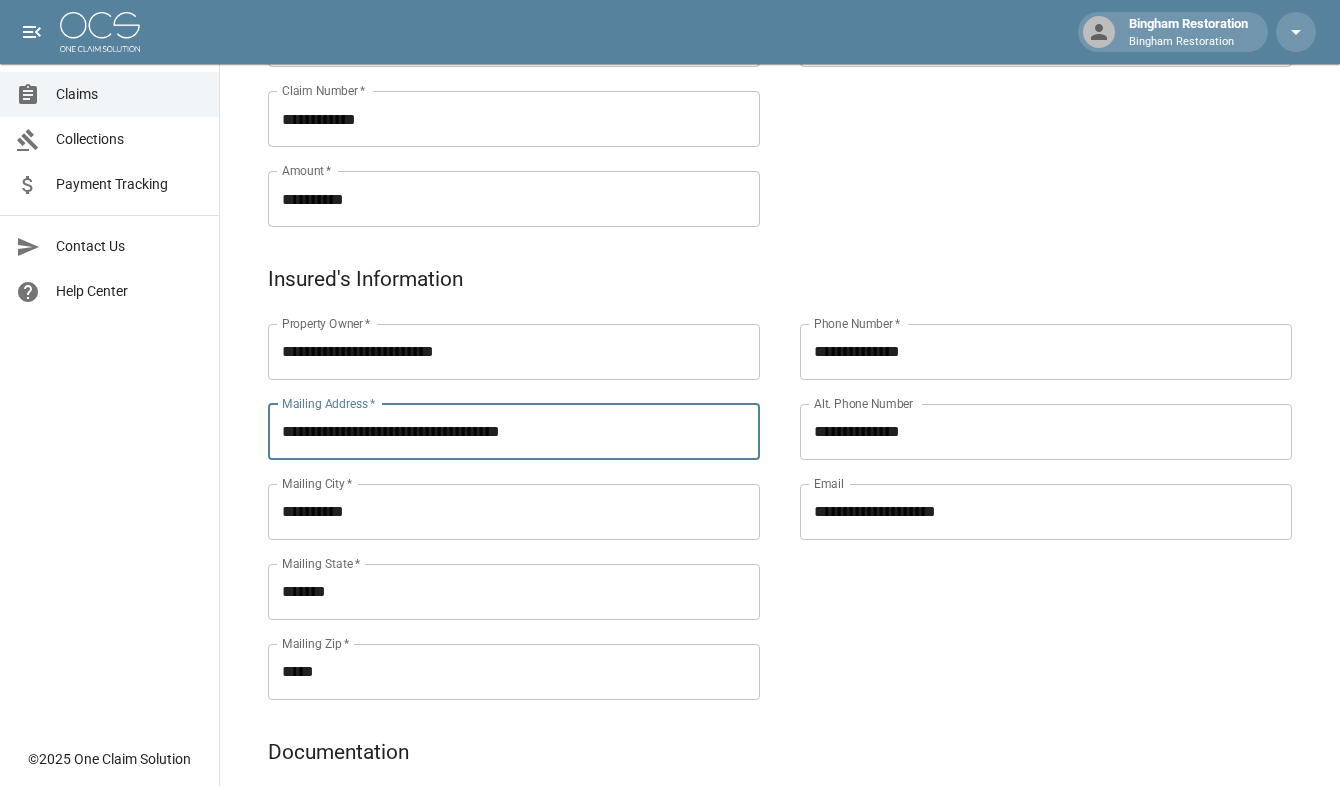 drag, startPoint x: 553, startPoint y: 430, endPoint x: 397, endPoint y: 453, distance: 157.6864 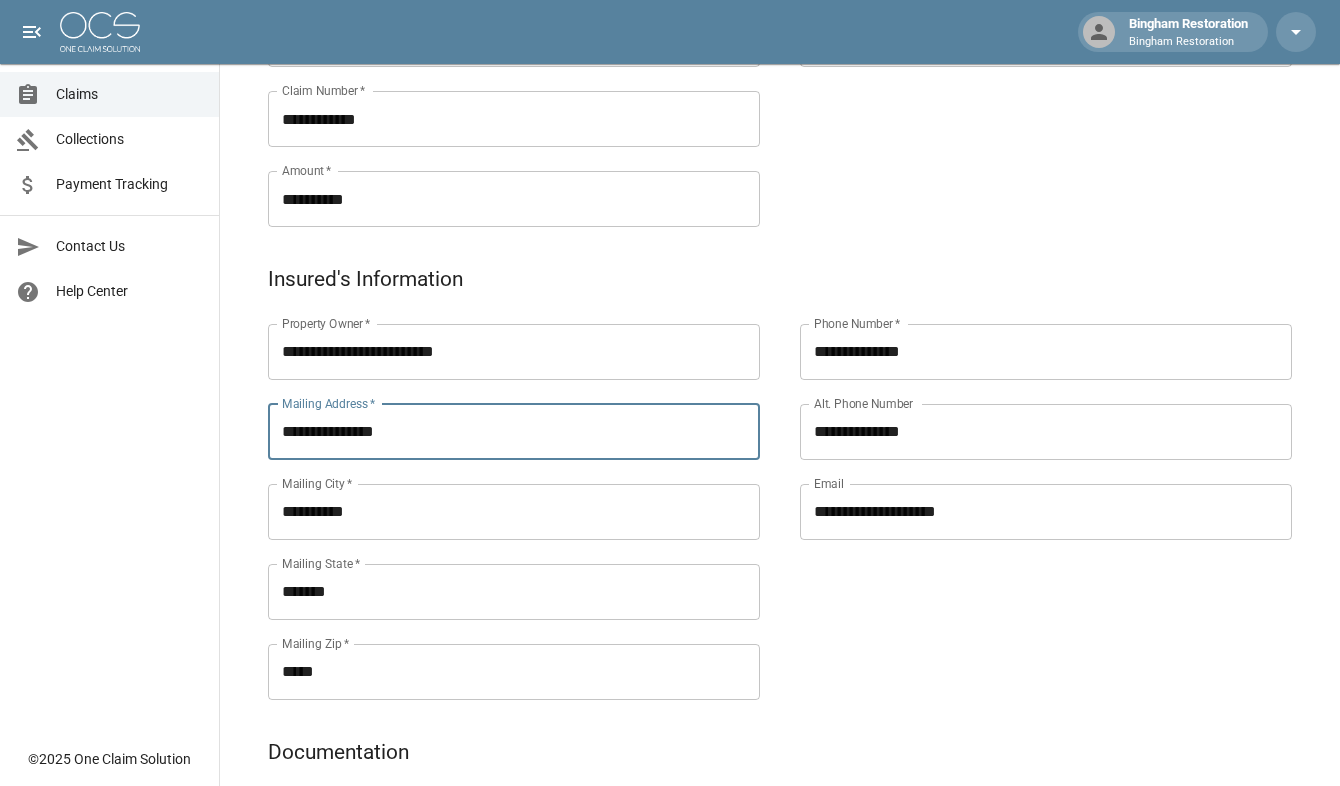 type on "**********" 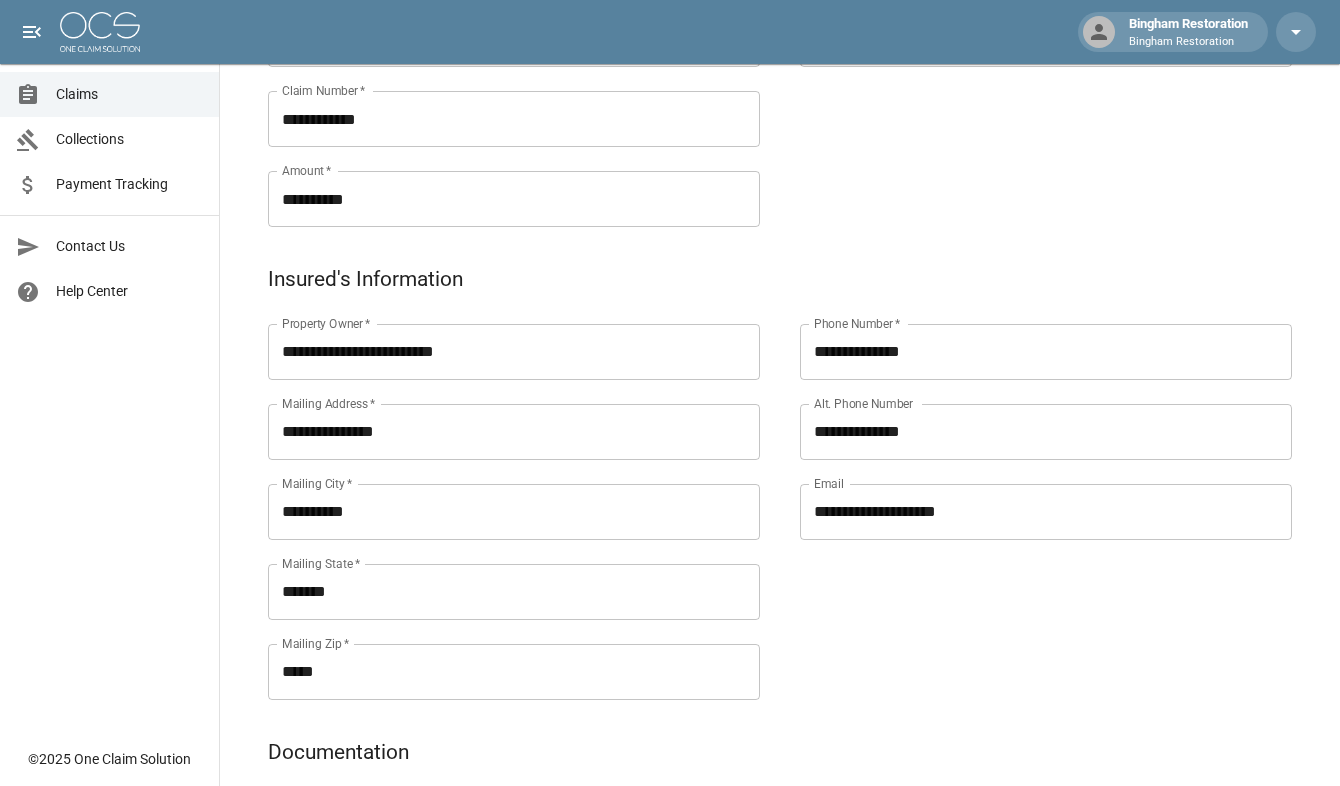 click on "**********" at bounding box center (1026, 488) 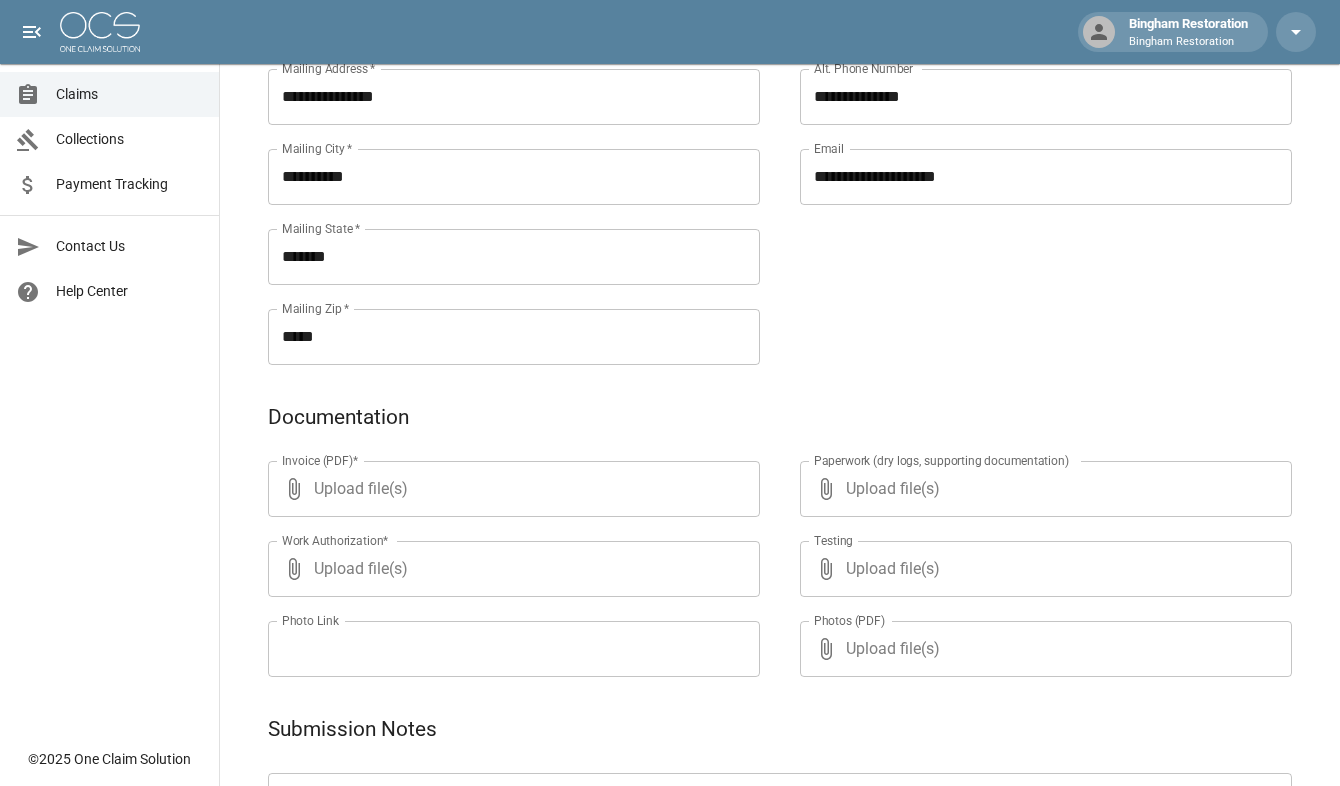scroll, scrollTop: 900, scrollLeft: 0, axis: vertical 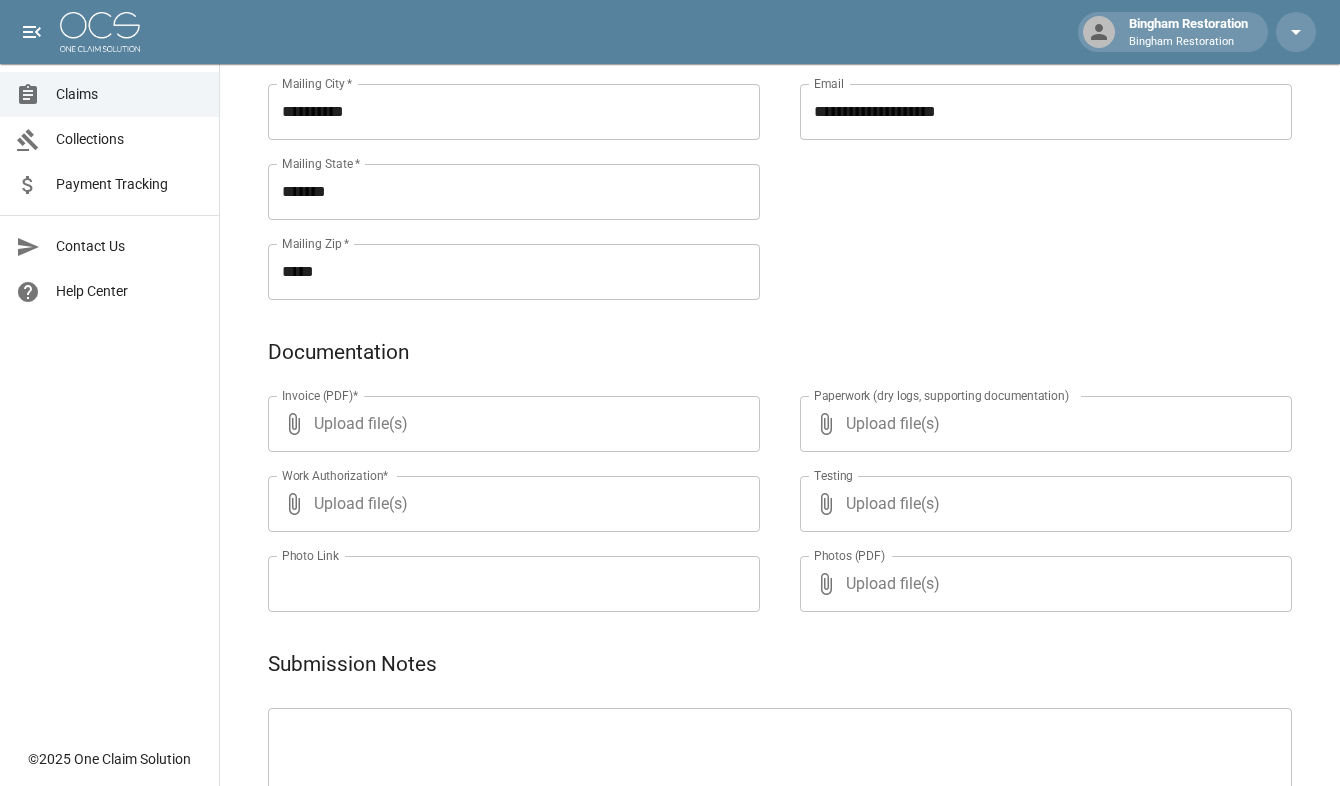 click on "Upload file(s)" at bounding box center (510, 424) 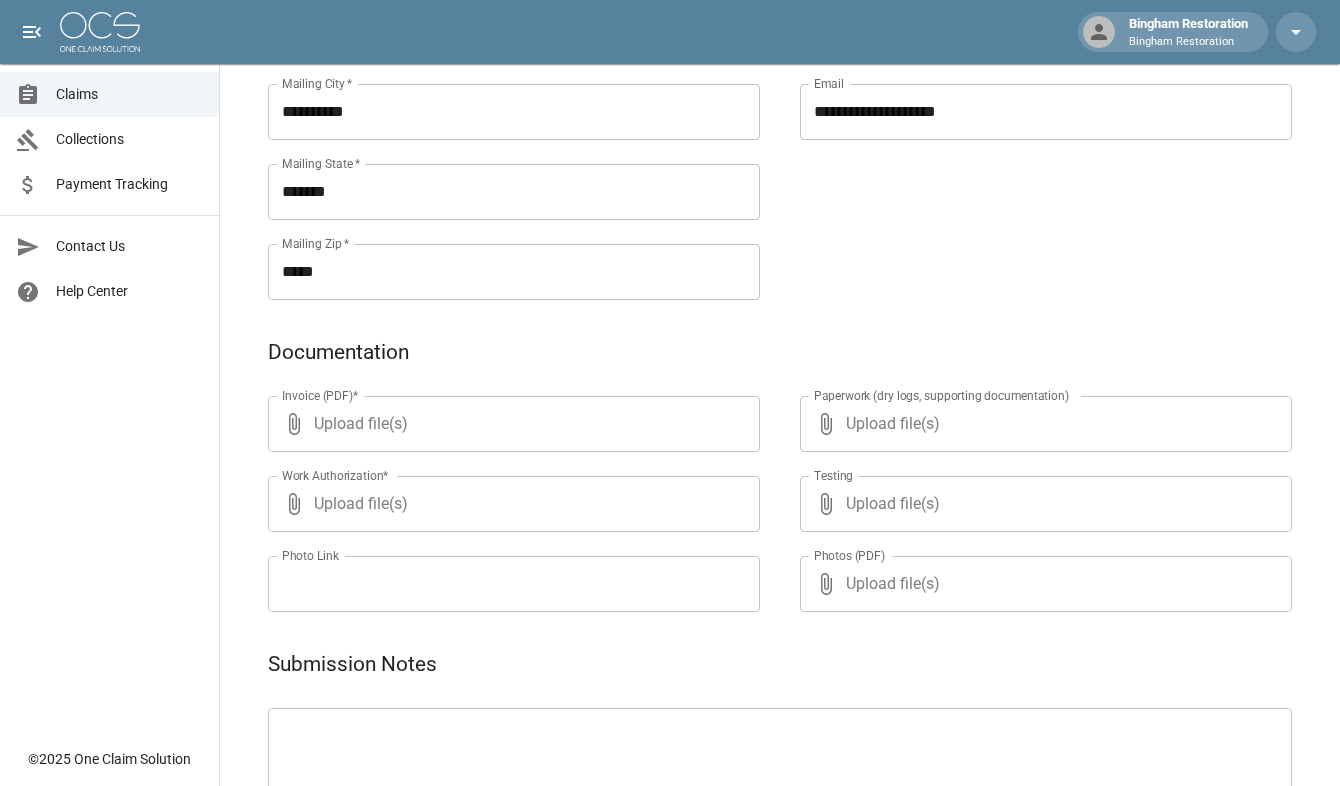 type on "**********" 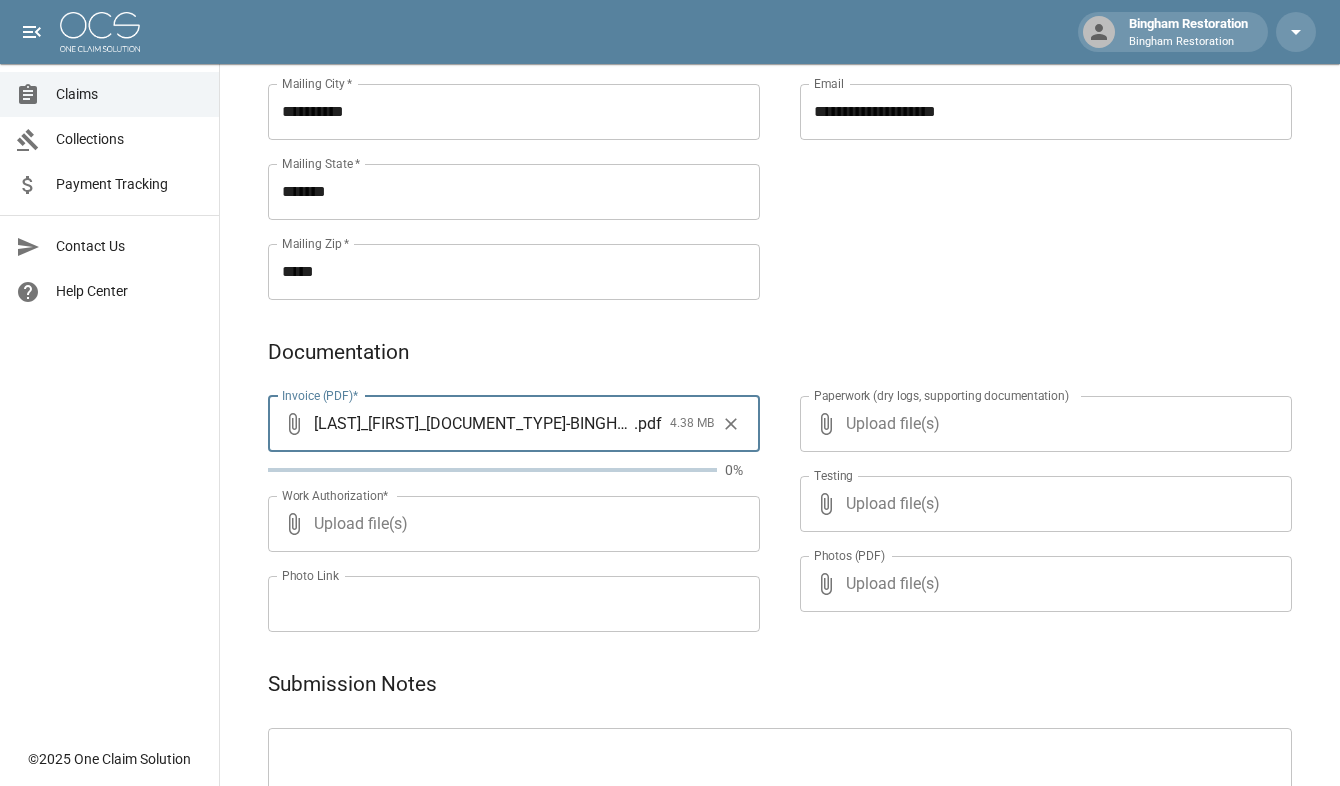 click on "Upload file(s)" at bounding box center [1042, 424] 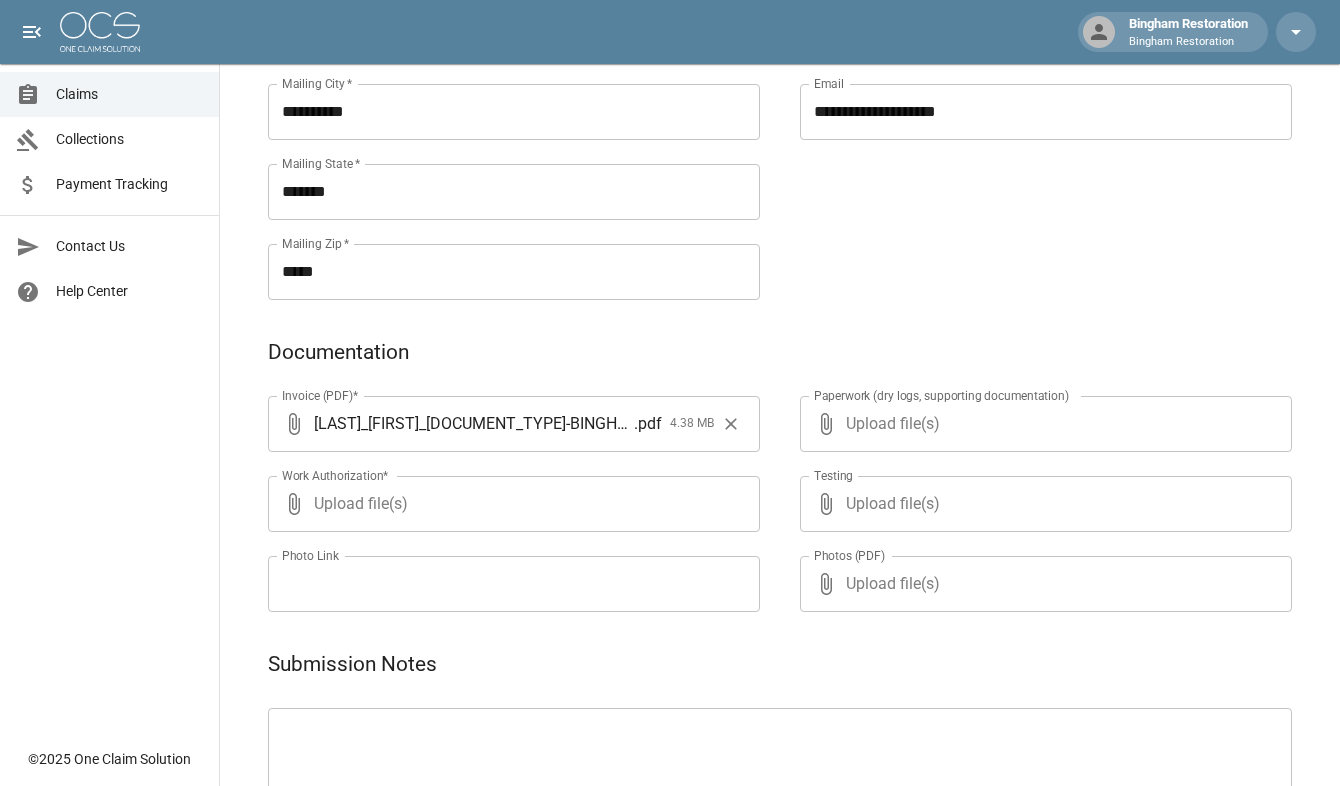 type on "**********" 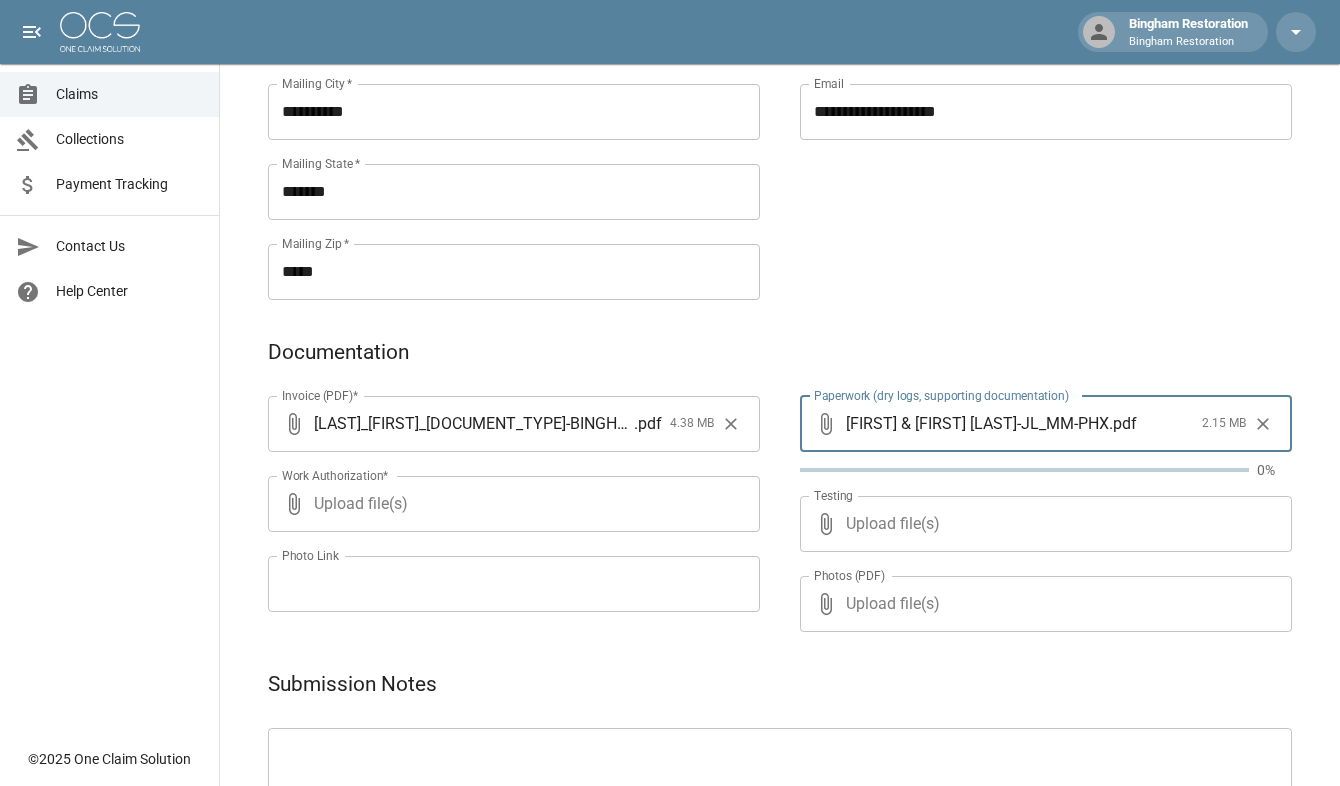 click on "Upload file(s)" at bounding box center [510, 504] 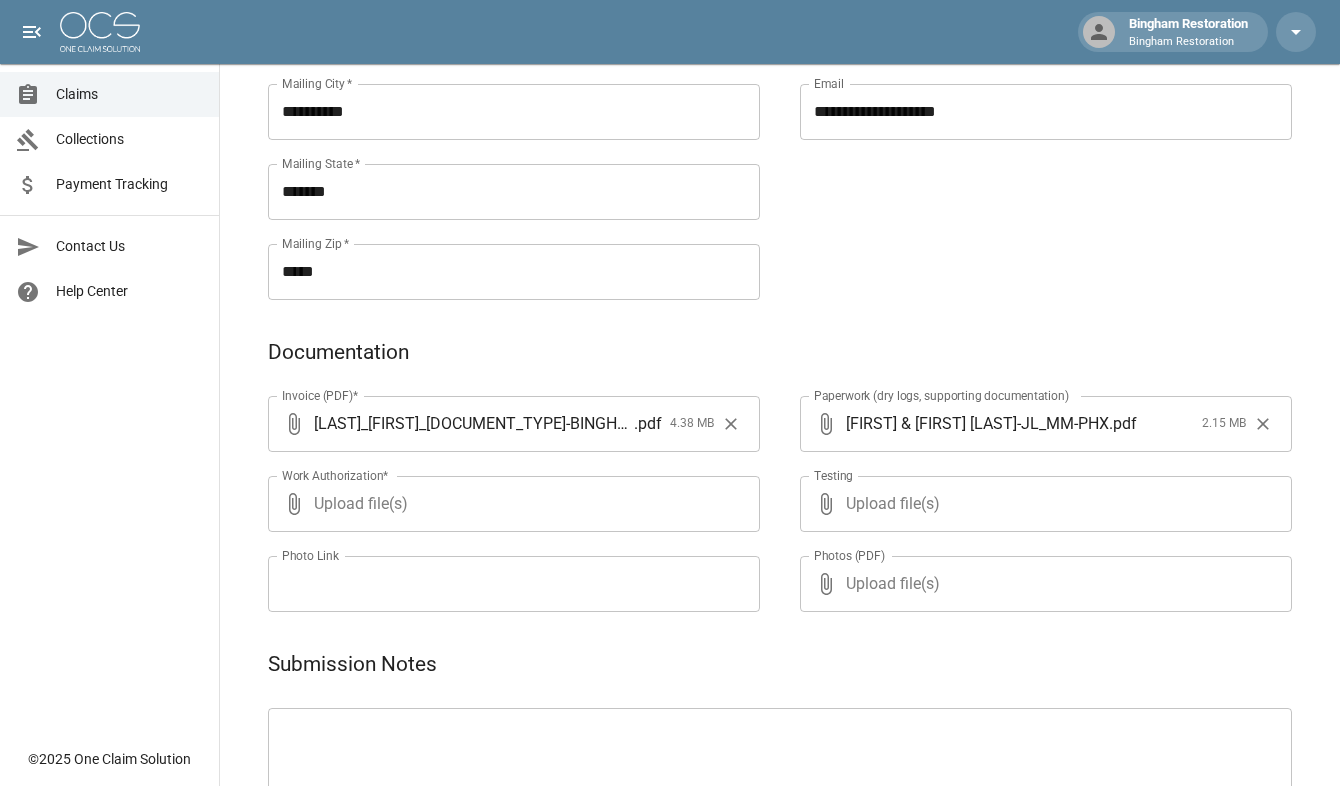 type on "**********" 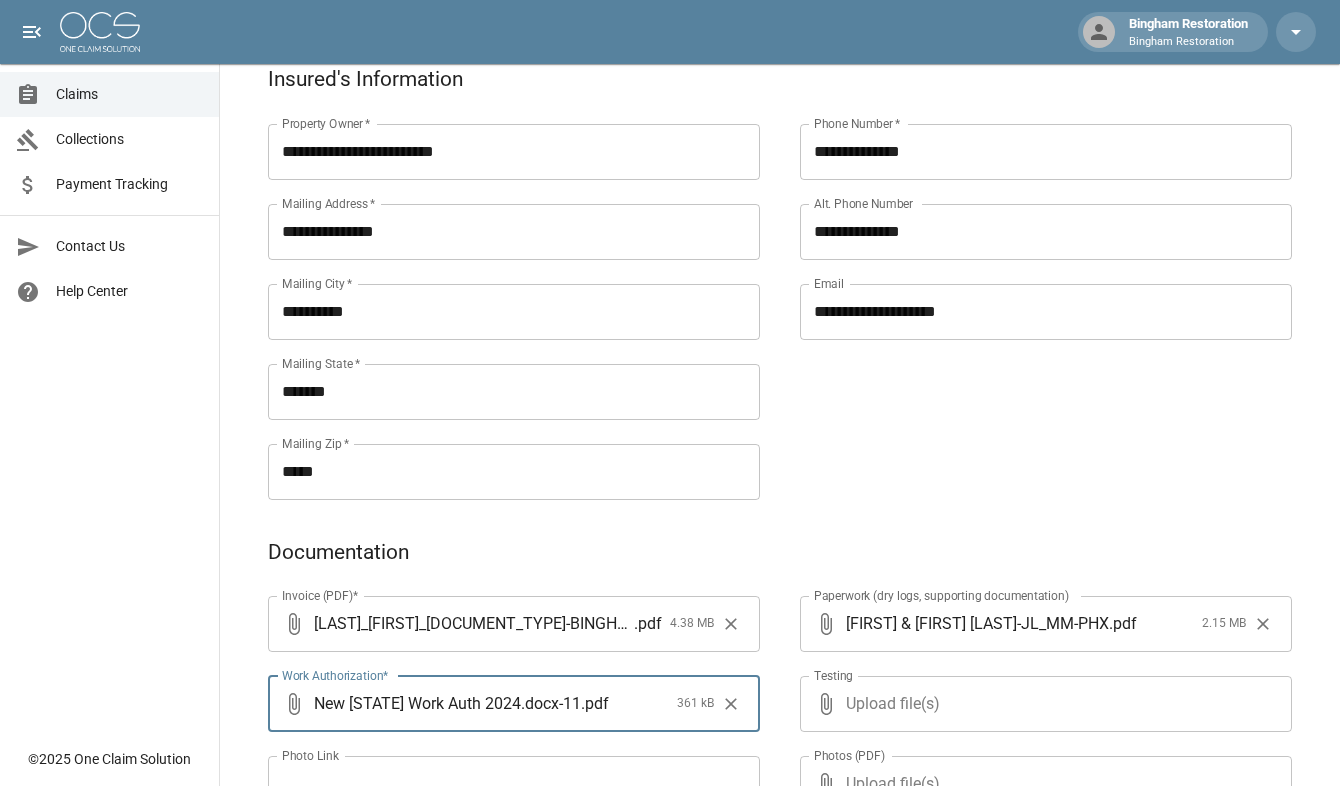 scroll, scrollTop: 1056, scrollLeft: 0, axis: vertical 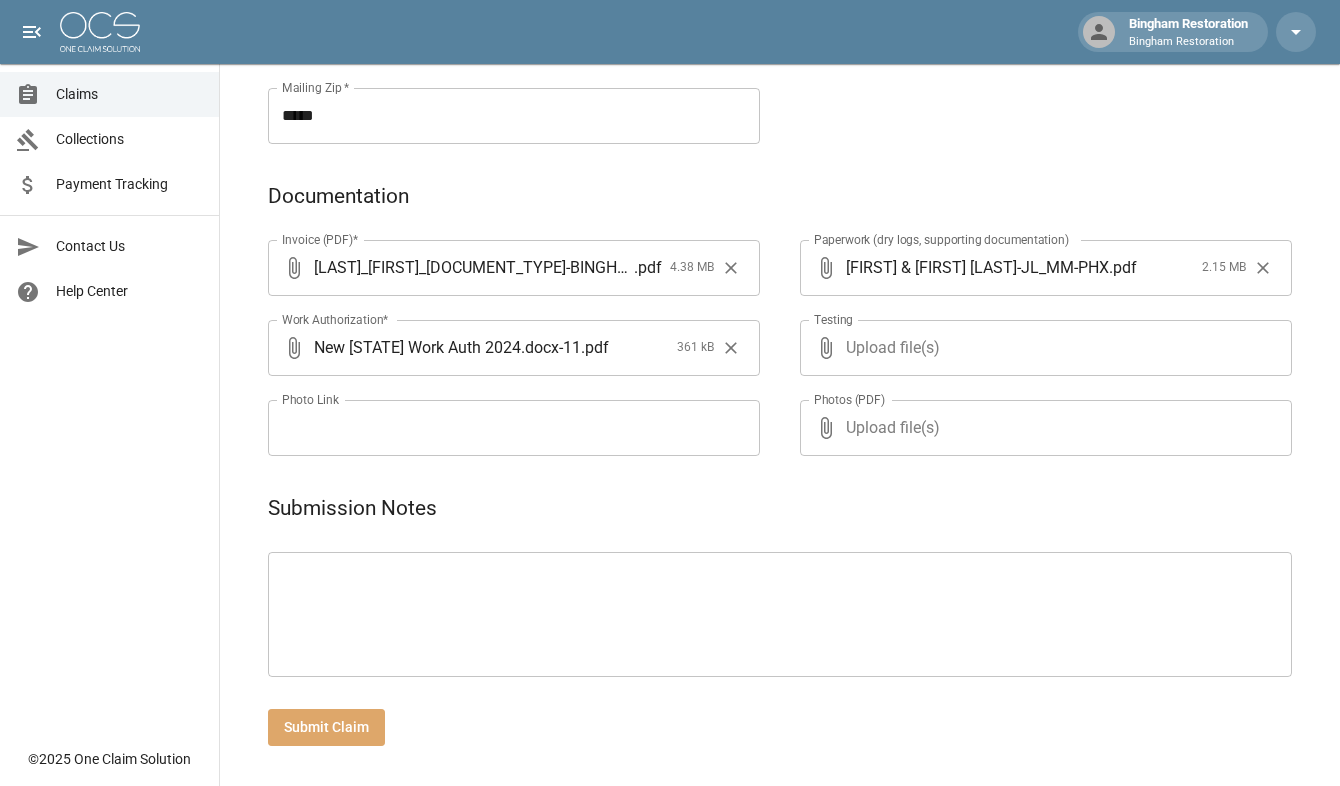 click on "Submit Claim" at bounding box center (326, 727) 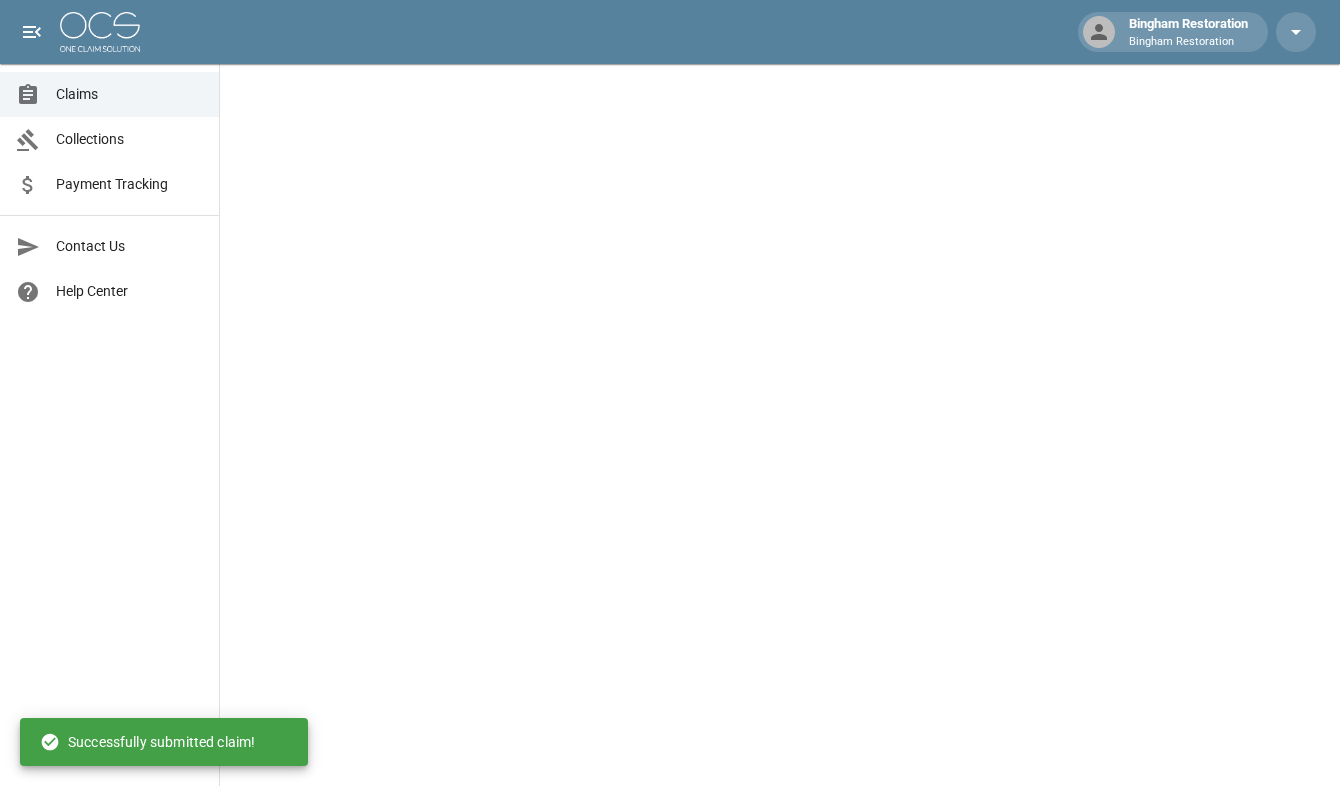 scroll, scrollTop: 0, scrollLeft: 0, axis: both 